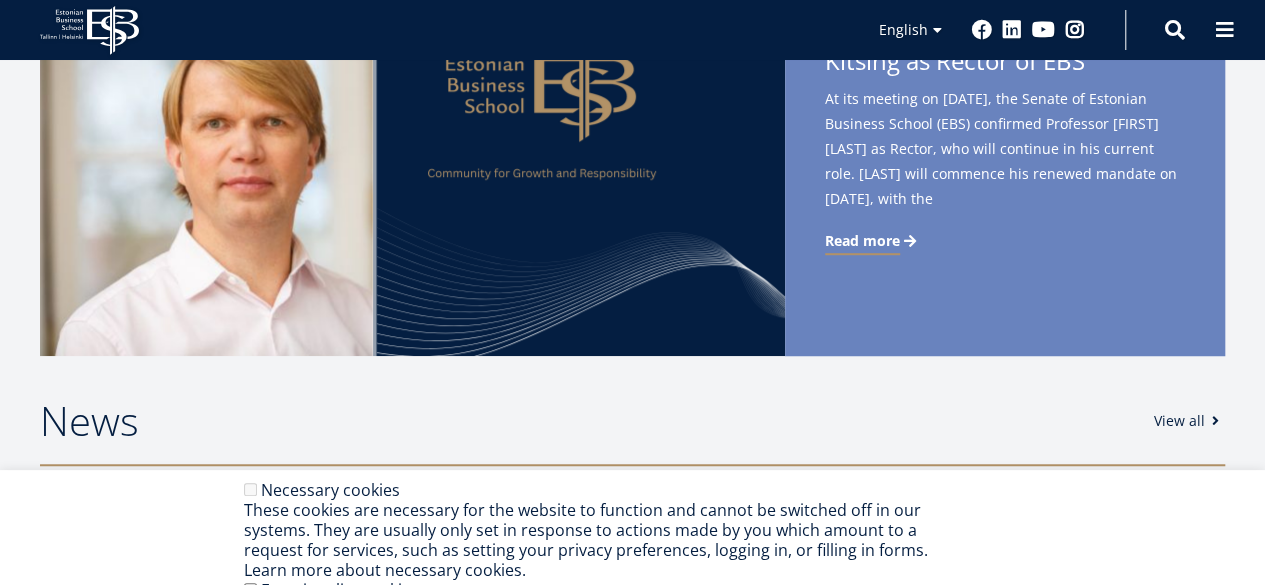 scroll, scrollTop: 700, scrollLeft: 0, axis: vertical 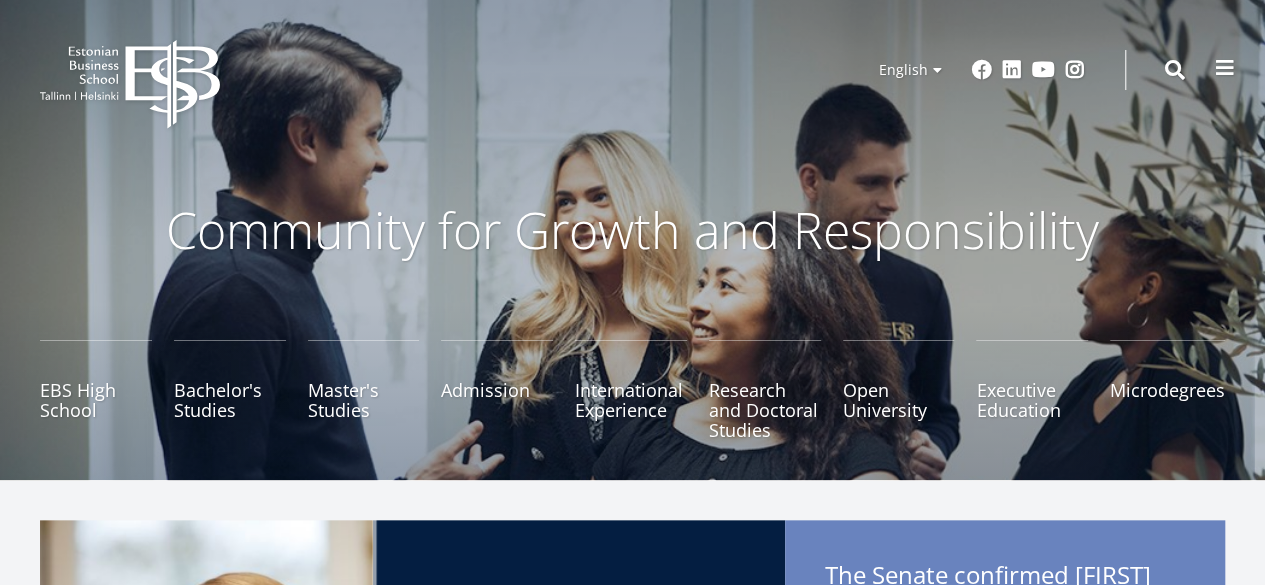 click at bounding box center (1225, 68) 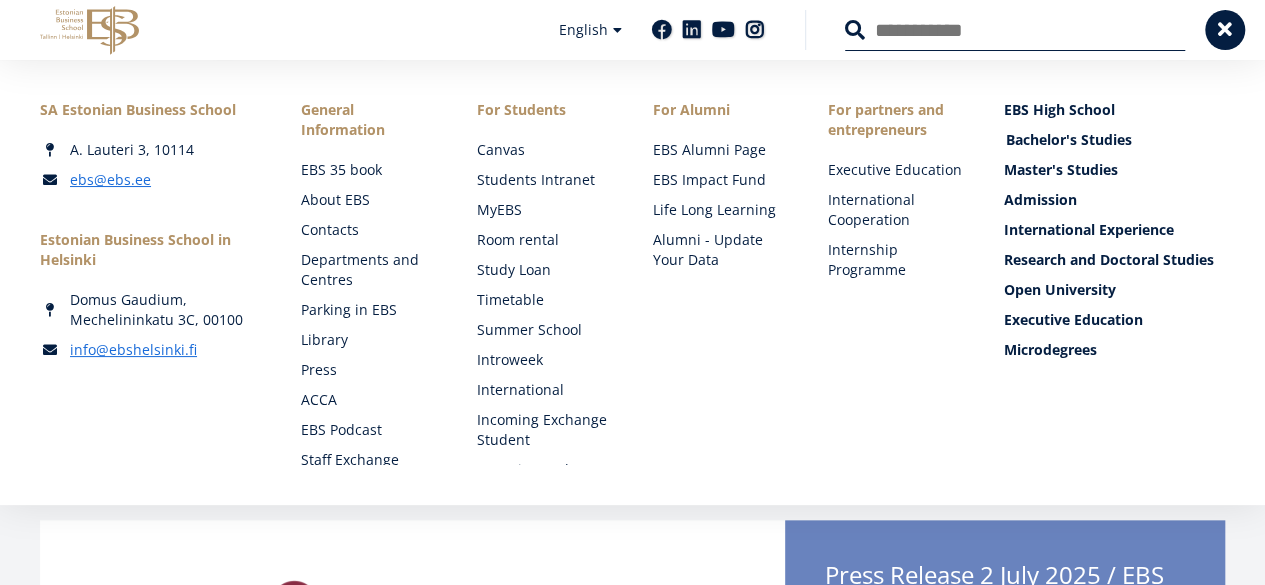 click on "Bachelor's Studies" at bounding box center (1116, 140) 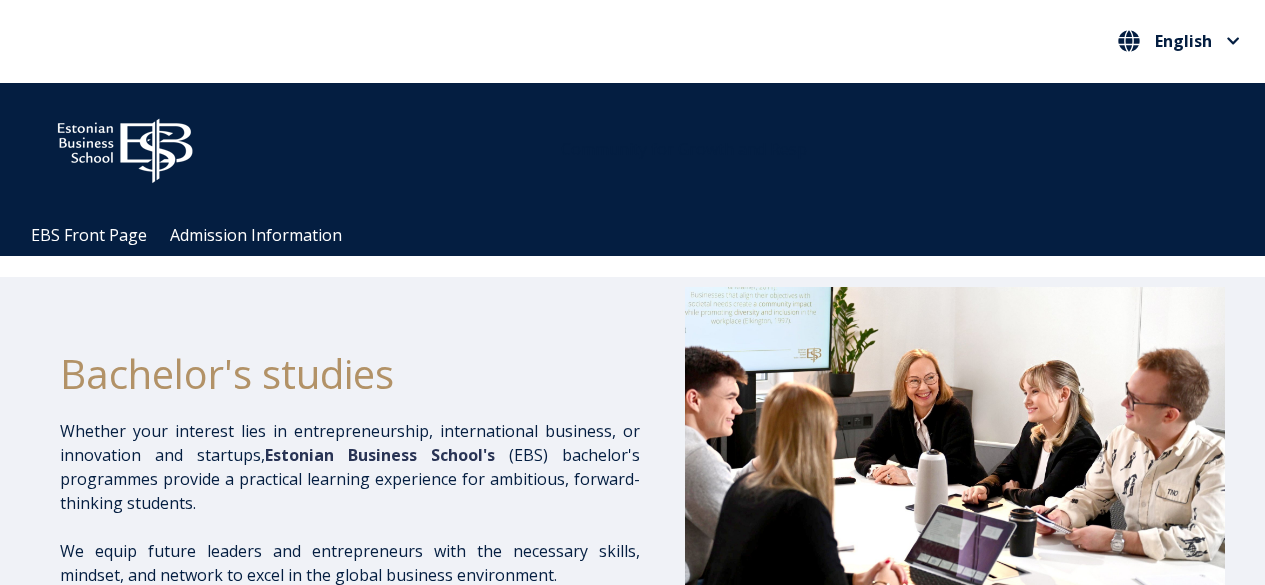 scroll, scrollTop: 1300, scrollLeft: 0, axis: vertical 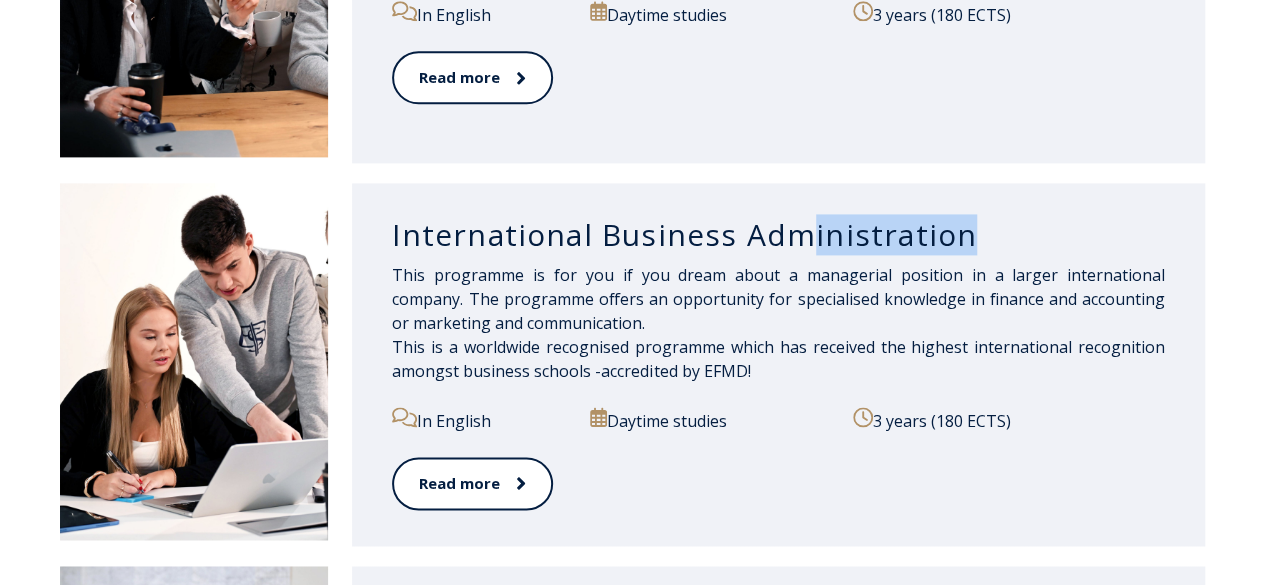 drag, startPoint x: 810, startPoint y: 212, endPoint x: 1072, endPoint y: 202, distance: 262.19077 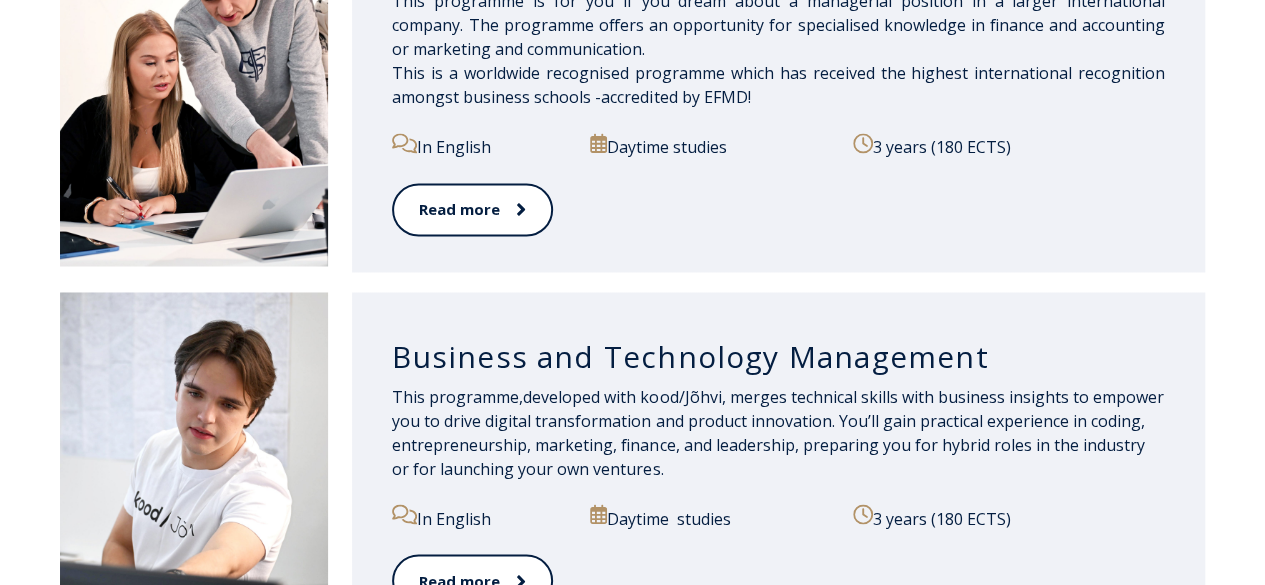 scroll, scrollTop: 1700, scrollLeft: 0, axis: vertical 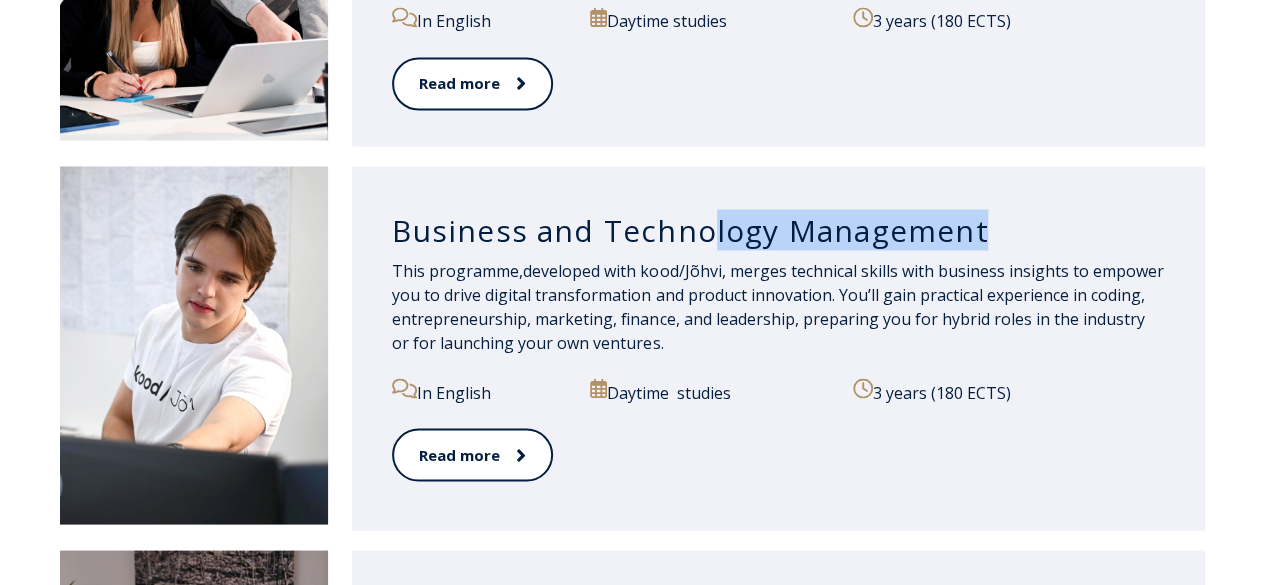 drag, startPoint x: 814, startPoint y: 226, endPoint x: 1173, endPoint y: 227, distance: 359.0014 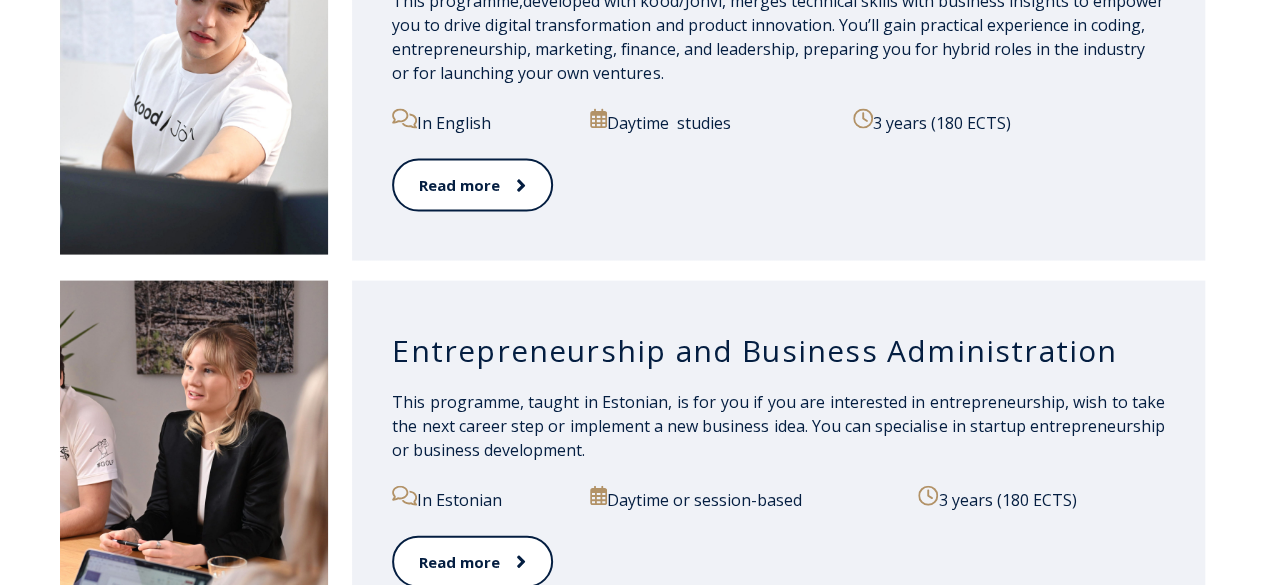scroll, scrollTop: 2000, scrollLeft: 0, axis: vertical 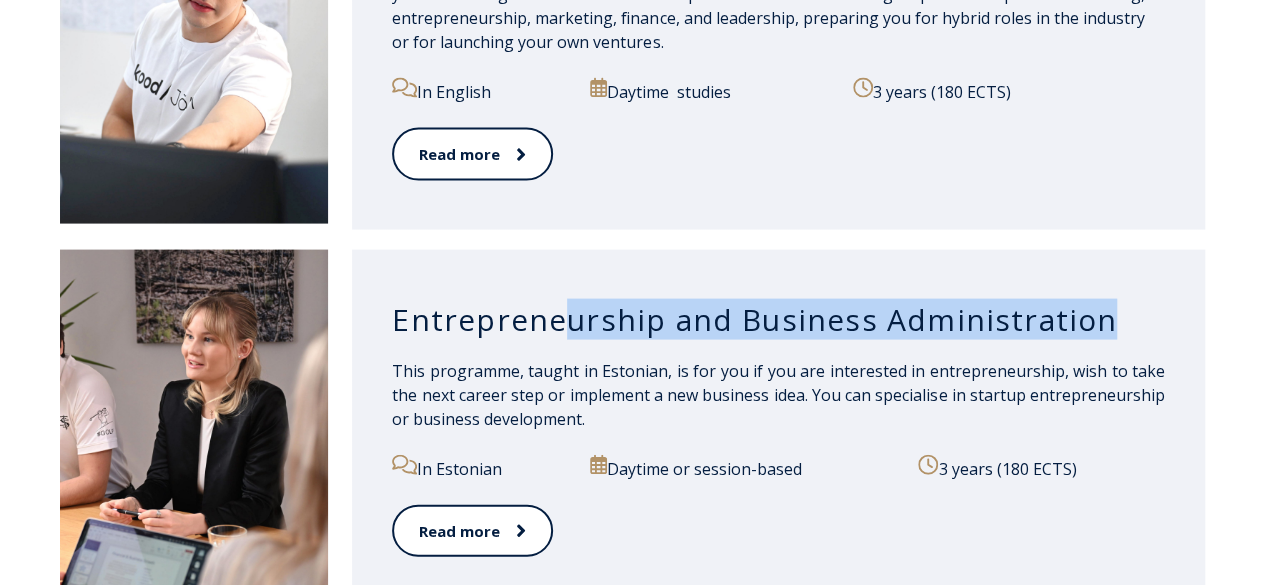 drag, startPoint x: 560, startPoint y: 293, endPoint x: 1203, endPoint y: 233, distance: 645.79333 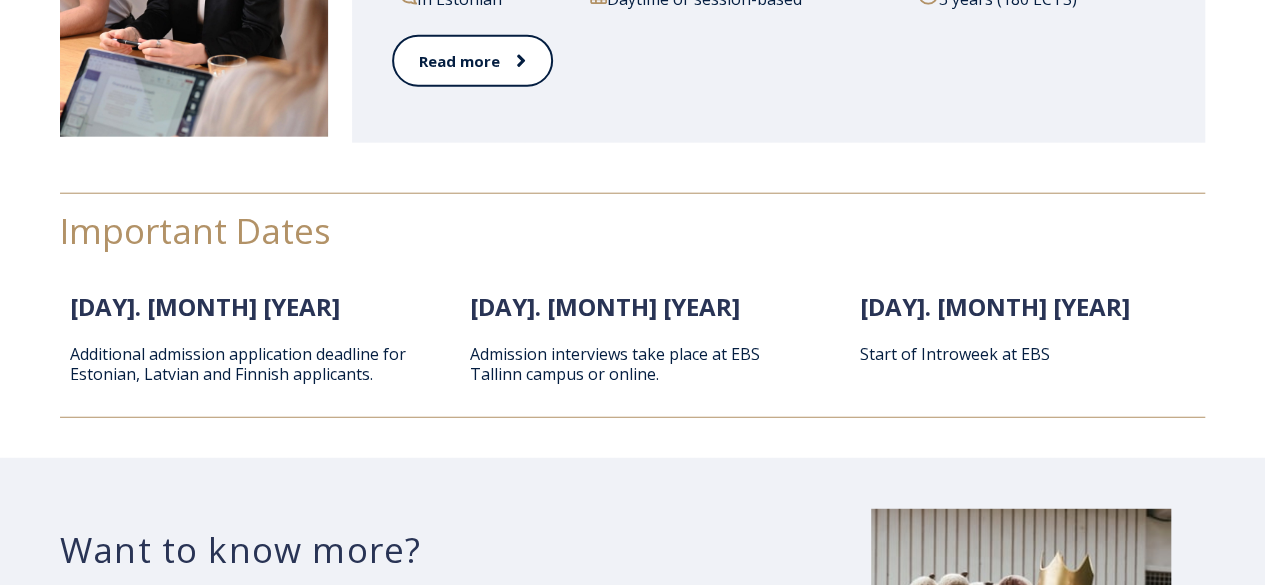 scroll, scrollTop: 2500, scrollLeft: 0, axis: vertical 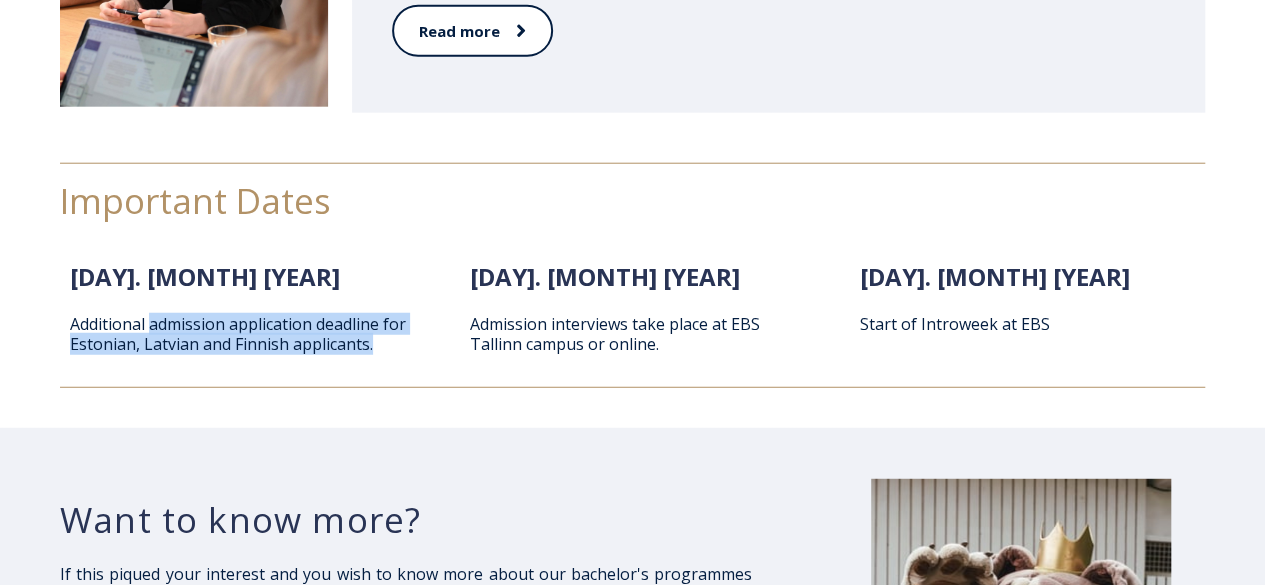 drag, startPoint x: 149, startPoint y: 305, endPoint x: 402, endPoint y: 323, distance: 253.63951 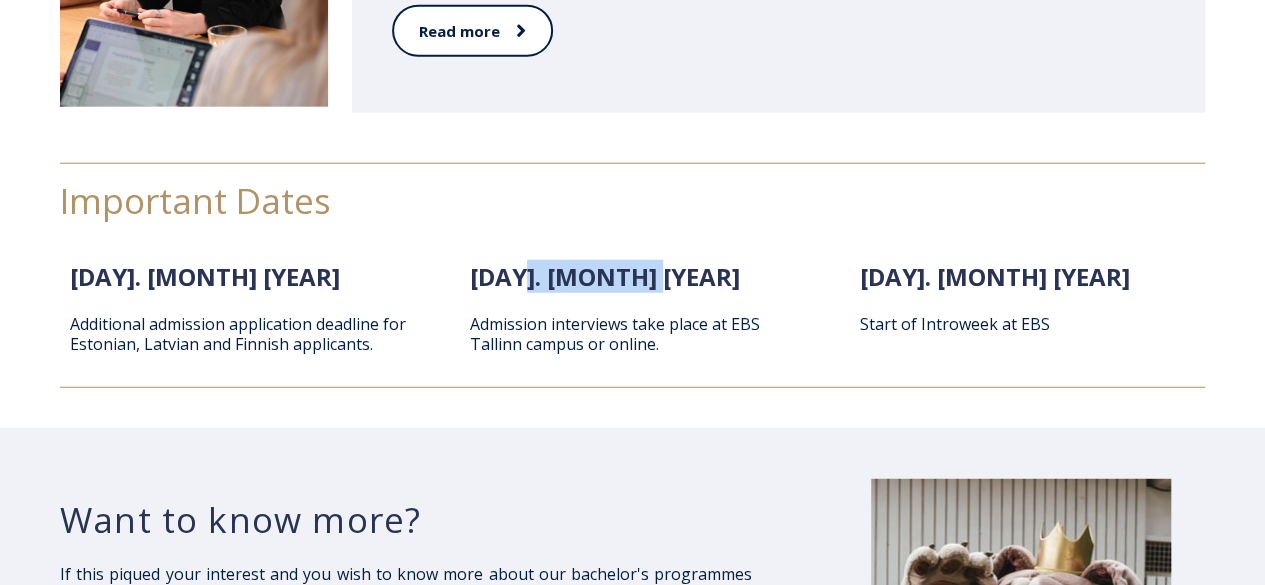 drag, startPoint x: 509, startPoint y: 249, endPoint x: 664, endPoint y: 246, distance: 155.02902 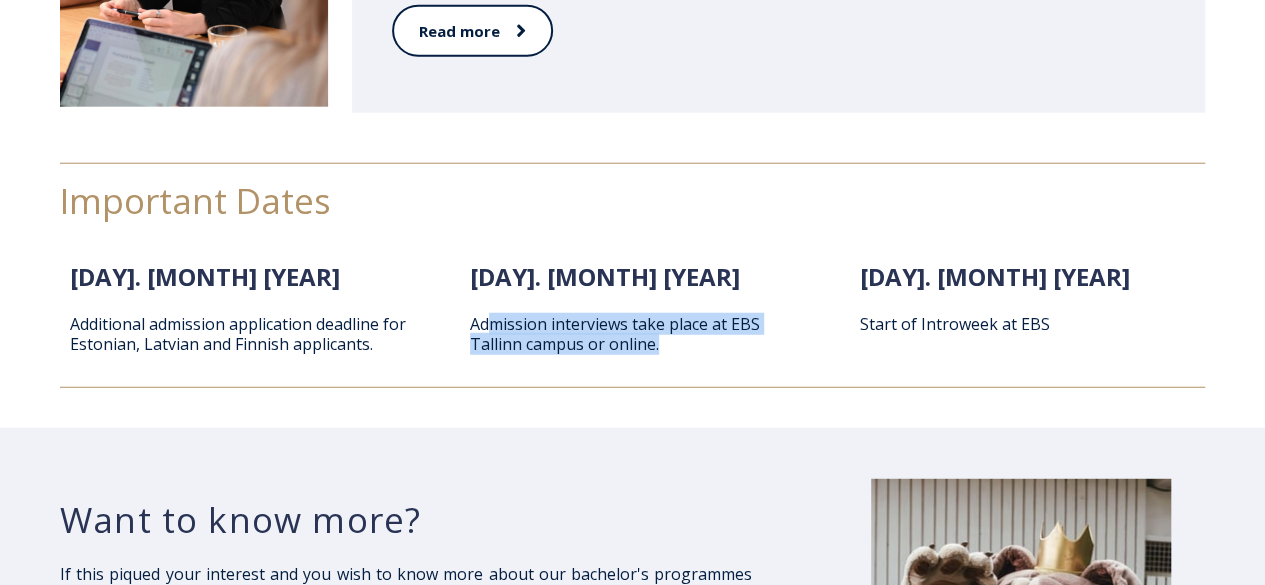 drag, startPoint x: 536, startPoint y: 291, endPoint x: 744, endPoint y: 322, distance: 210.29741 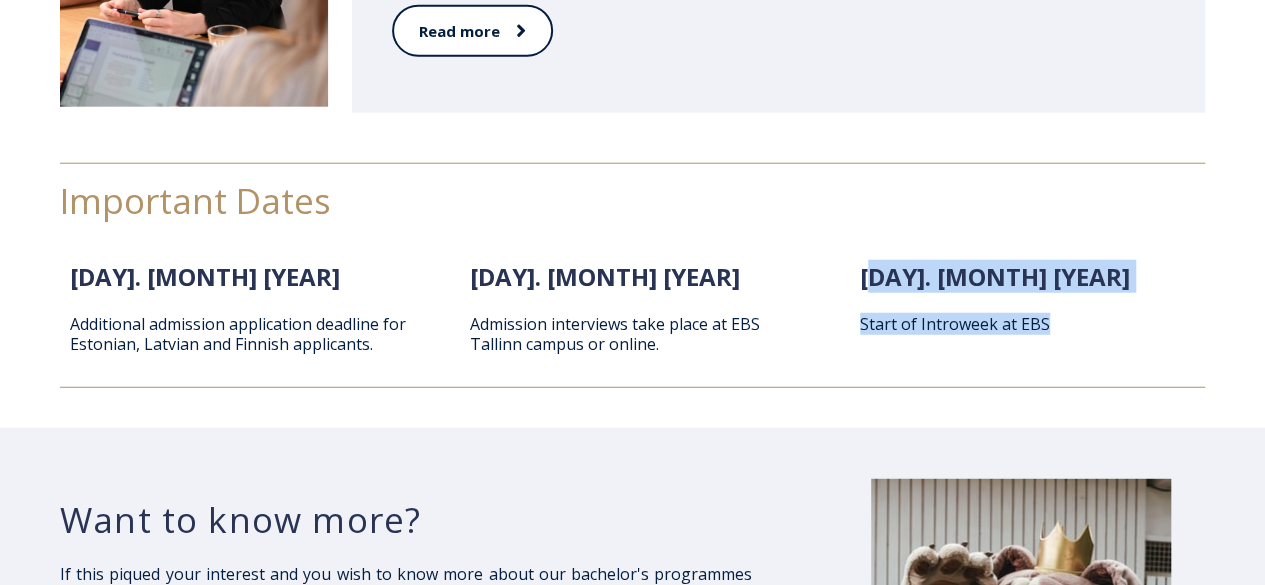 drag, startPoint x: 876, startPoint y: 256, endPoint x: 1118, endPoint y: 275, distance: 242.74472 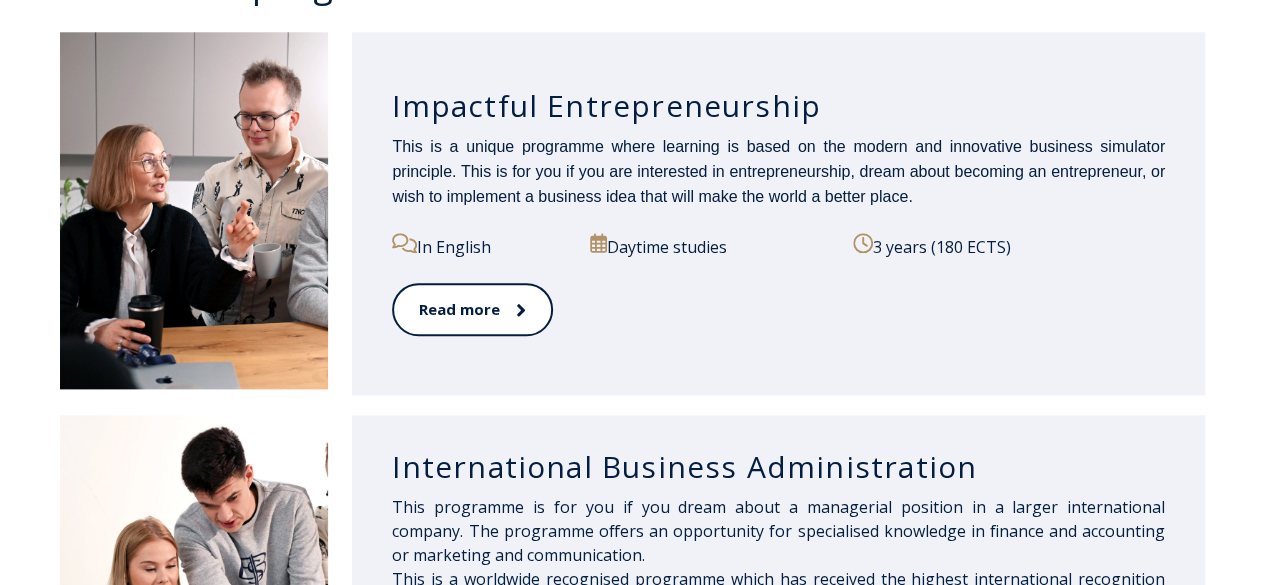 scroll, scrollTop: 1100, scrollLeft: 0, axis: vertical 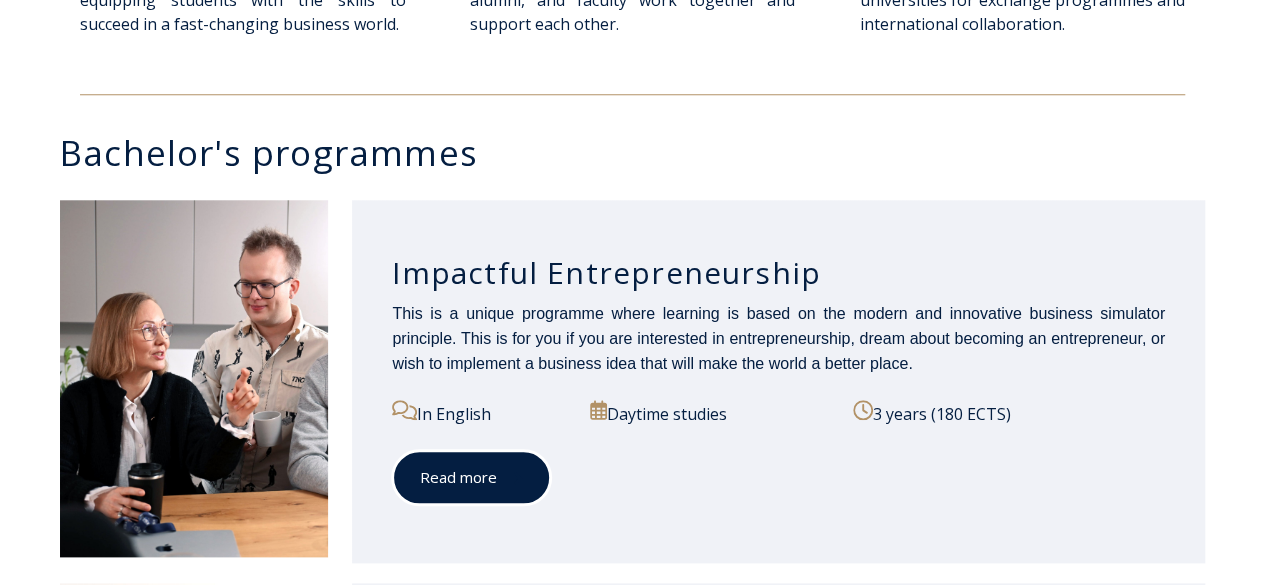 click on "Read more" at bounding box center (471, 477) 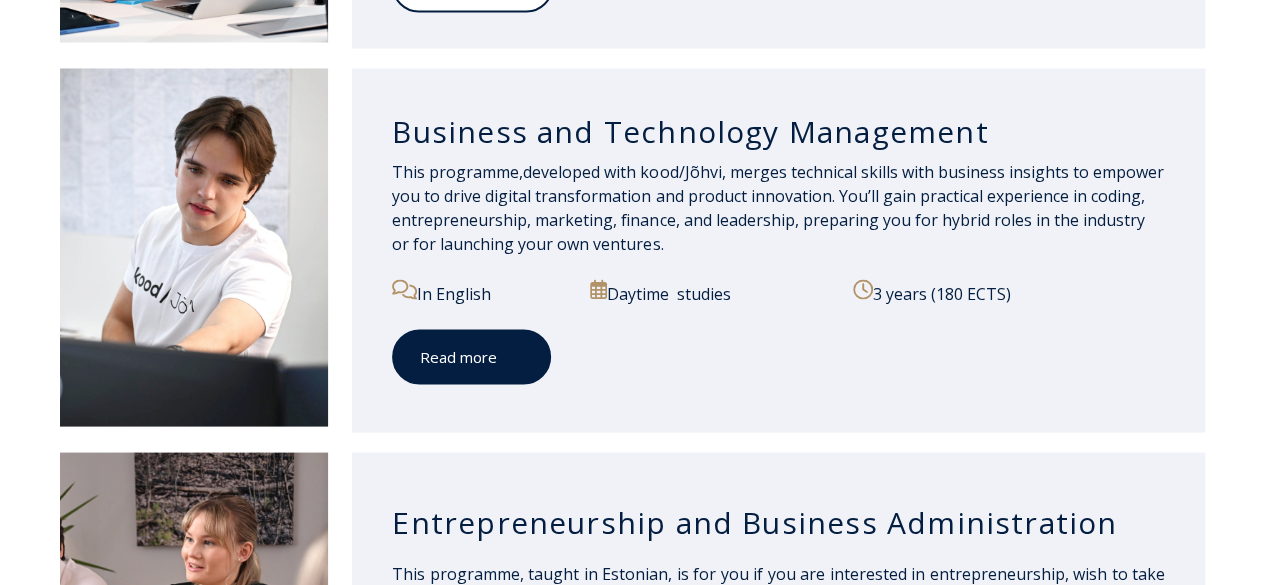 scroll, scrollTop: 1800, scrollLeft: 0, axis: vertical 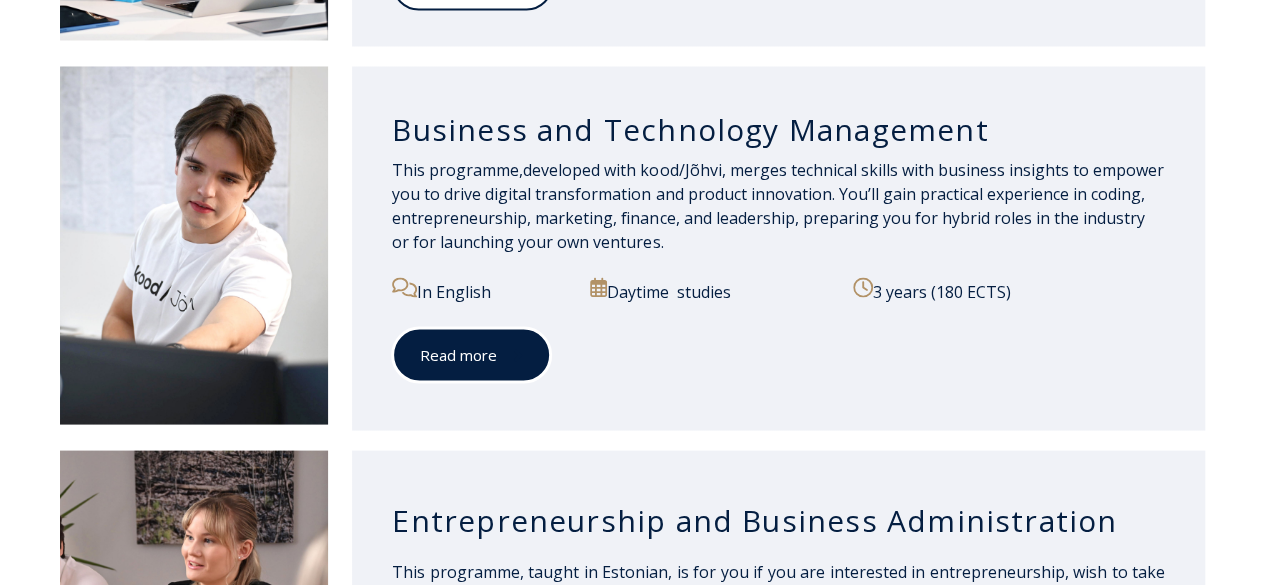 click on "Read more" at bounding box center (471, 354) 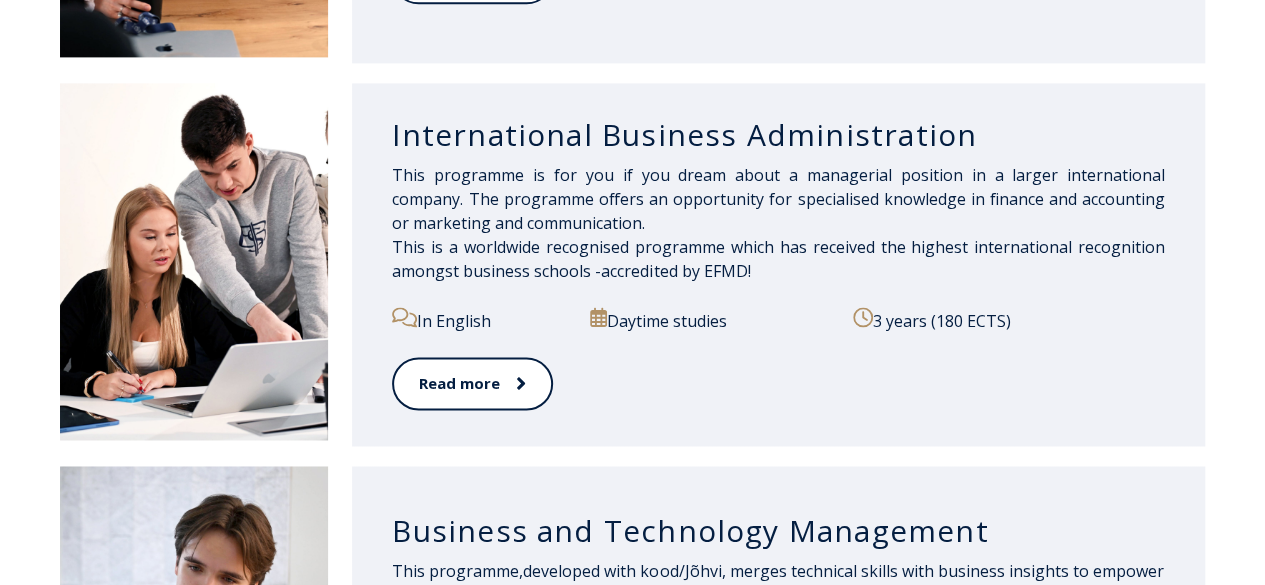 scroll, scrollTop: 1600, scrollLeft: 0, axis: vertical 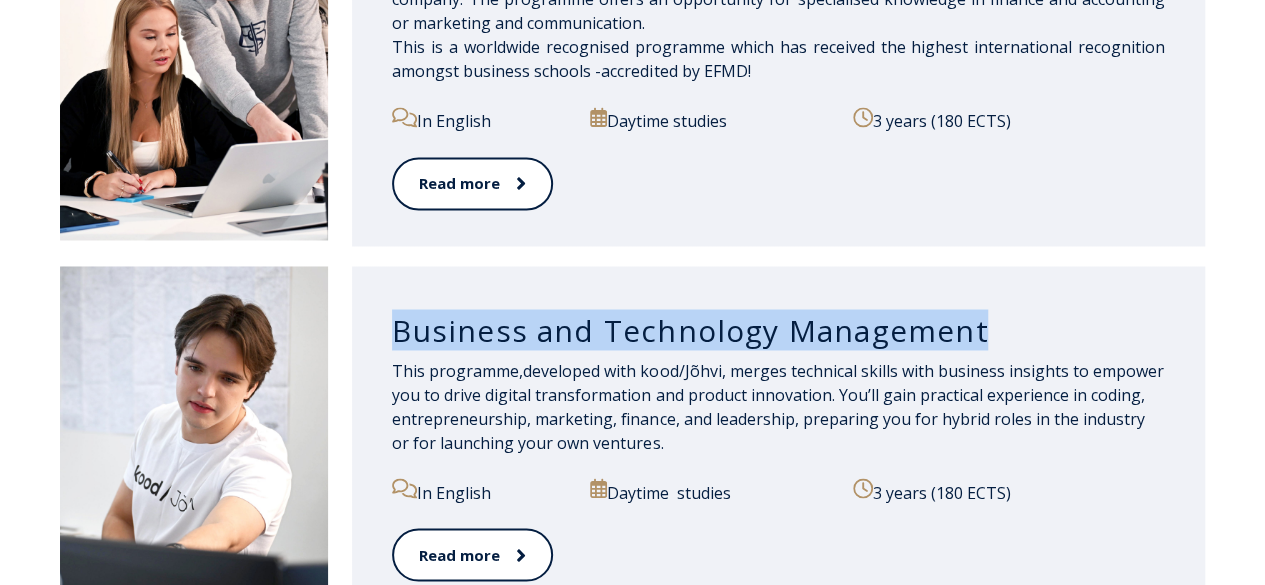 drag, startPoint x: 388, startPoint y: 310, endPoint x: 948, endPoint y: 340, distance: 560.803 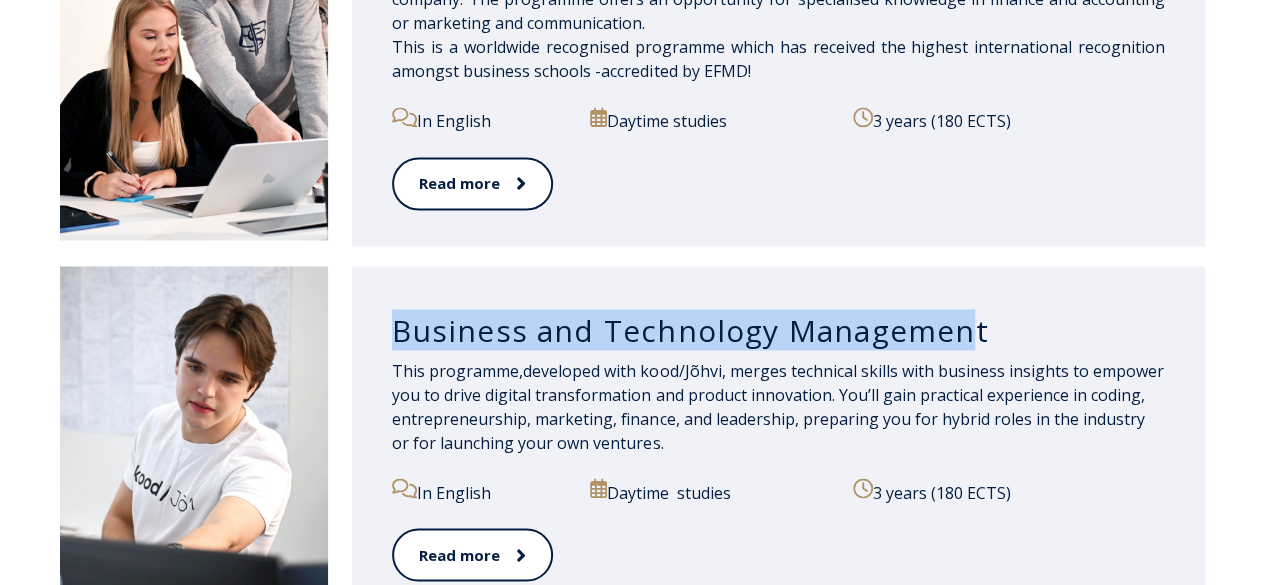 click on "Business and Technology Management" at bounding box center (778, 330) 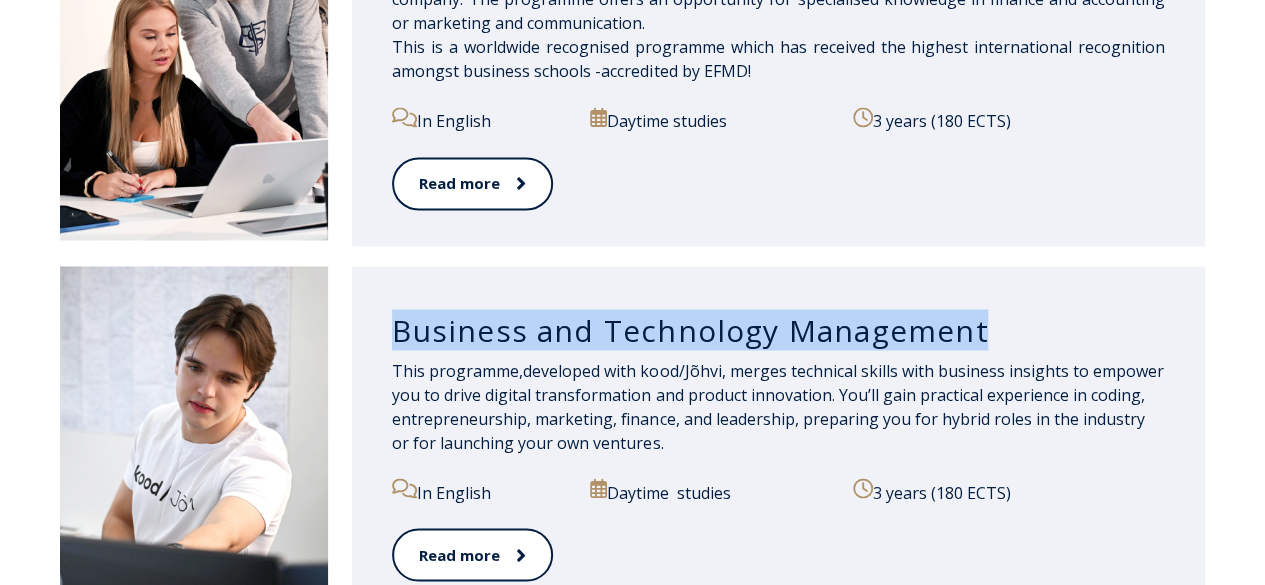 drag, startPoint x: 987, startPoint y: 309, endPoint x: 420, endPoint y: 263, distance: 568.8629 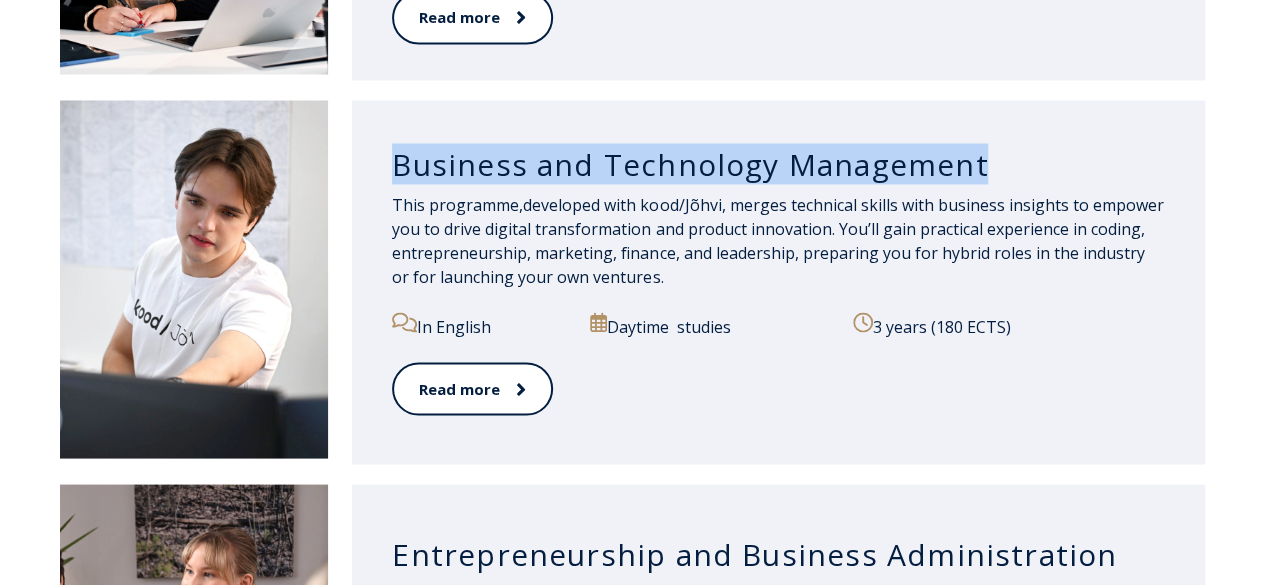 scroll, scrollTop: 1771, scrollLeft: 0, axis: vertical 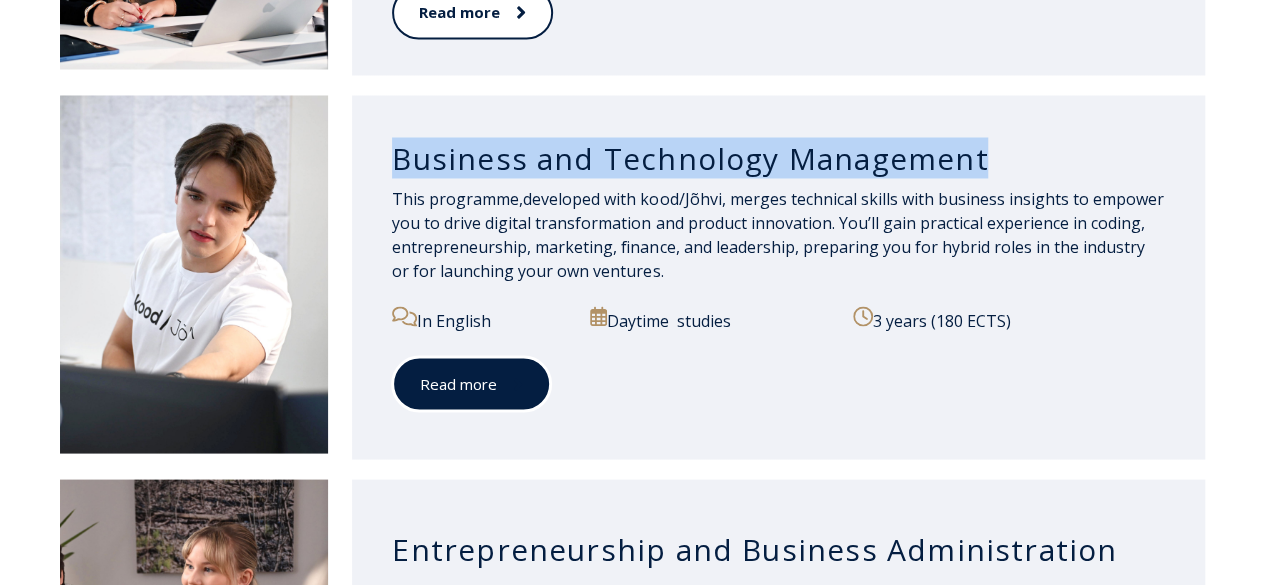click at bounding box center (510, 384) 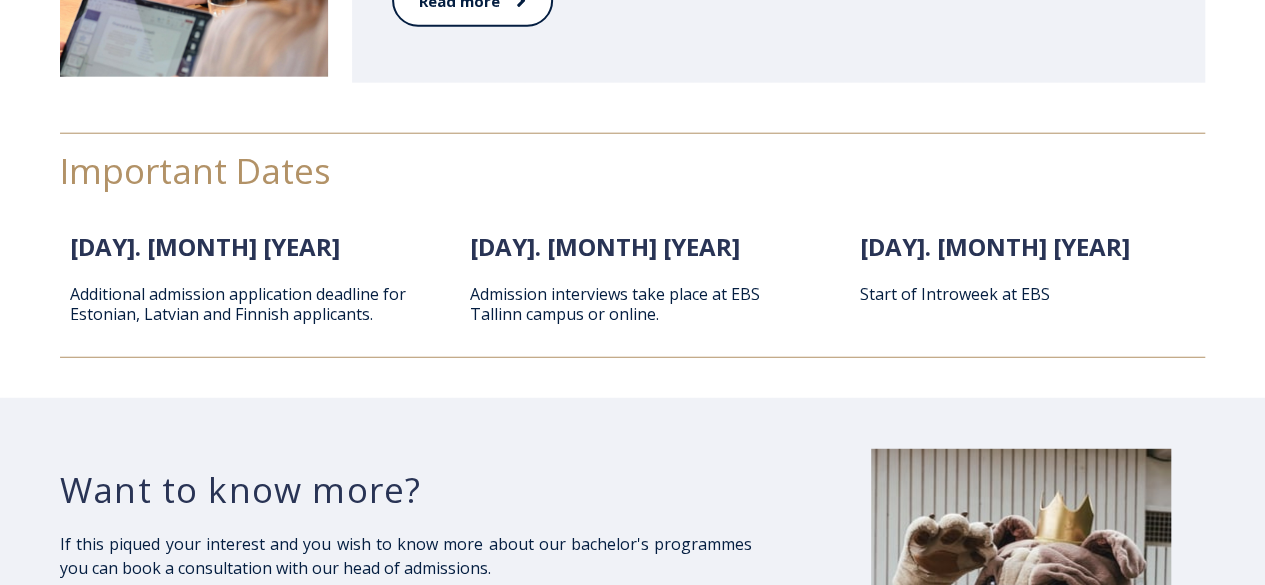 scroll, scrollTop: 2571, scrollLeft: 0, axis: vertical 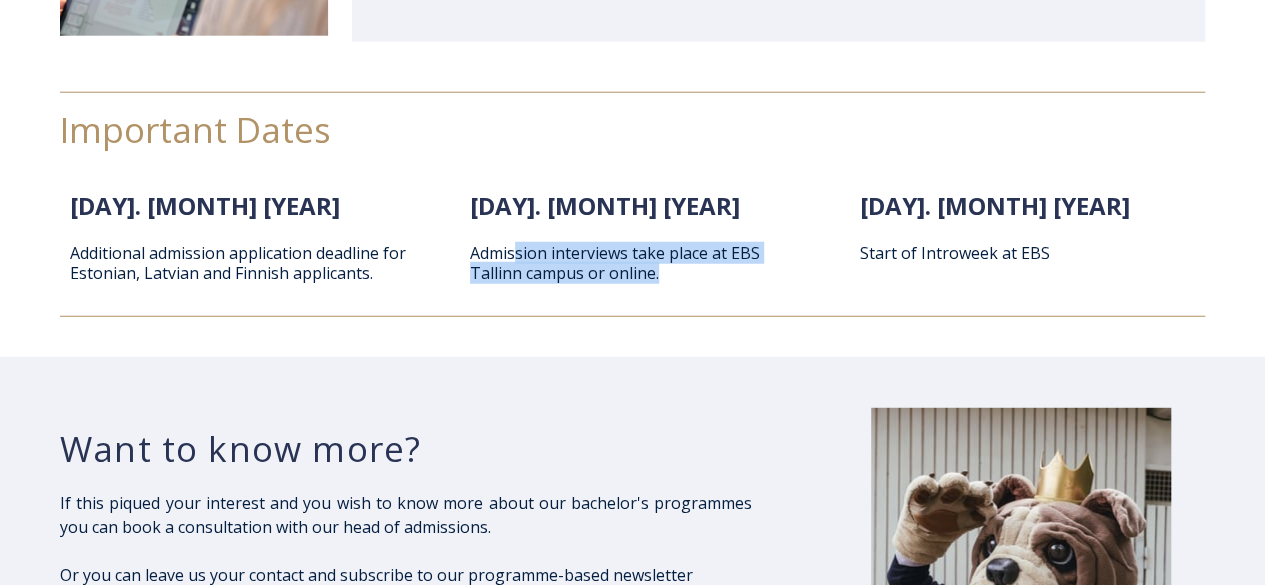 drag, startPoint x: 516, startPoint y: 217, endPoint x: 694, endPoint y: 252, distance: 181.40839 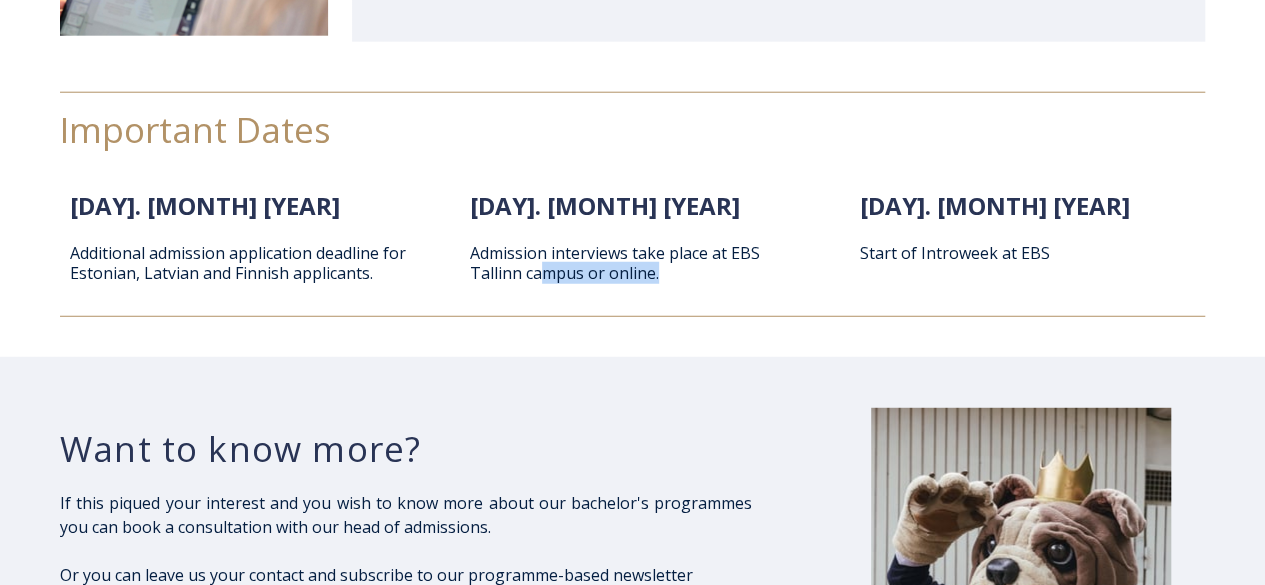 drag, startPoint x: 537, startPoint y: 255, endPoint x: 685, endPoint y: 283, distance: 150.62537 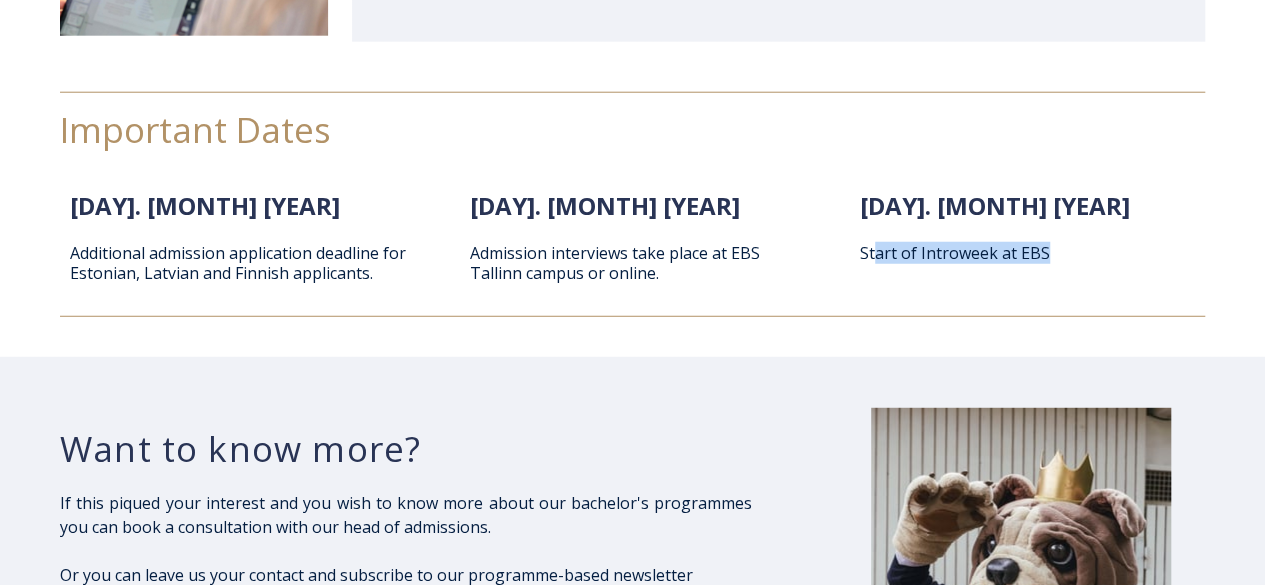 drag, startPoint x: 1002, startPoint y: 226, endPoint x: 1064, endPoint y: 230, distance: 62.1289 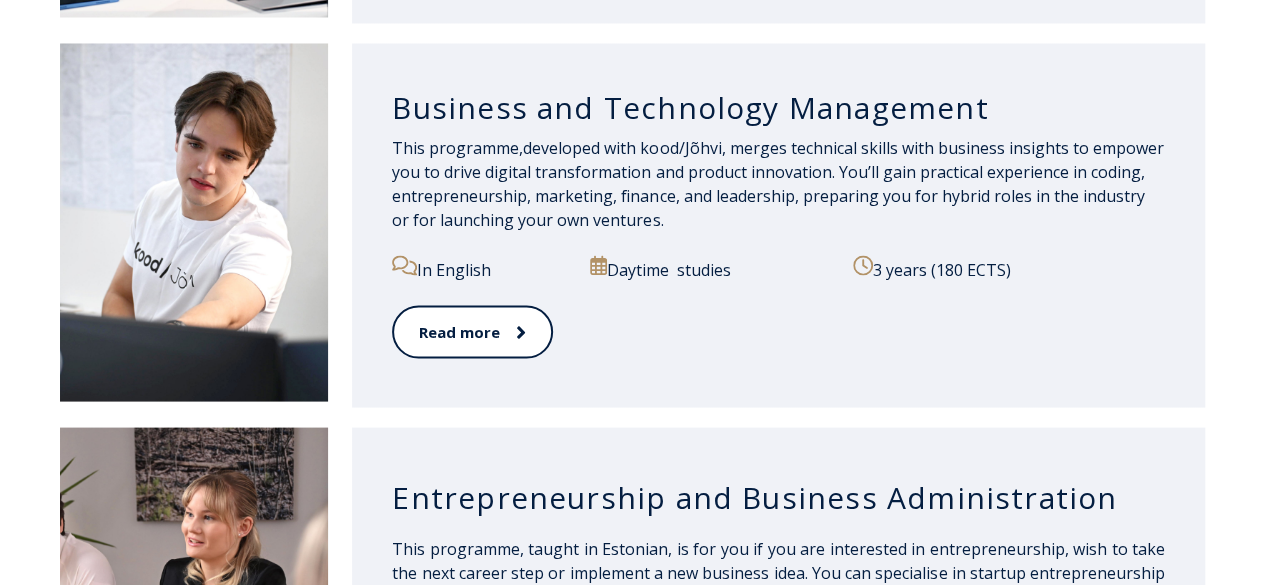 scroll, scrollTop: 1864, scrollLeft: 0, axis: vertical 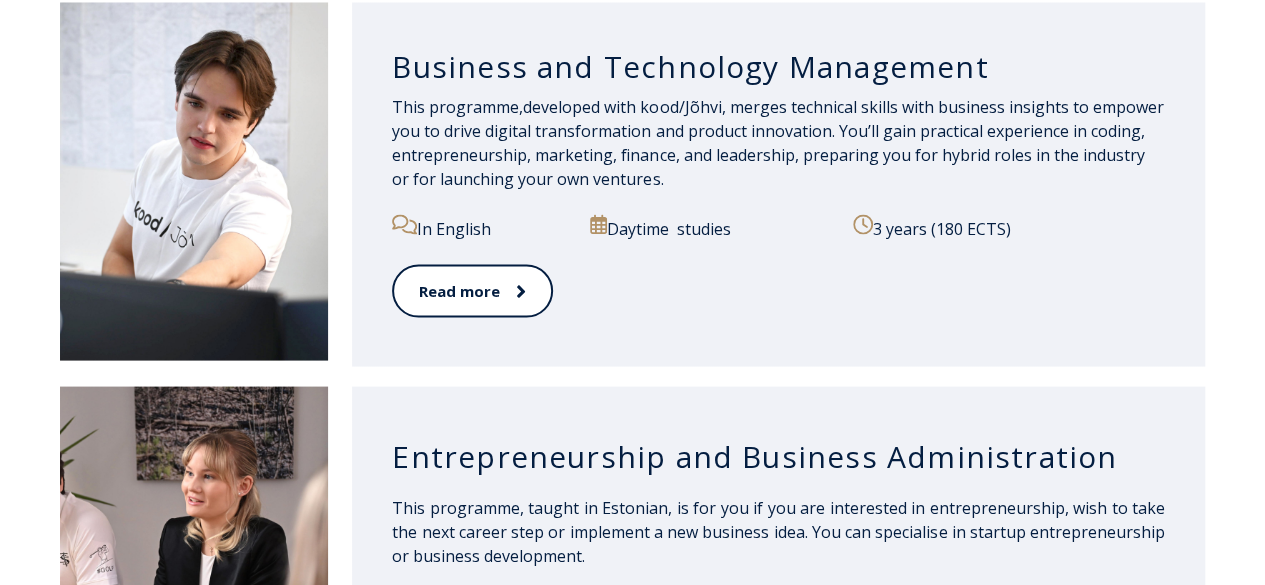 click on "This programme,  developed with kood/Jõhvi, merges technical skills with business insights to empower you to drive digital transformation and product innovation. You’ll gain practical experience in coding, entrepreneurship, marketing, finance, and leadership, preparing you for hybrid roles in the industry or for launching your own ventures." at bounding box center [778, 154] 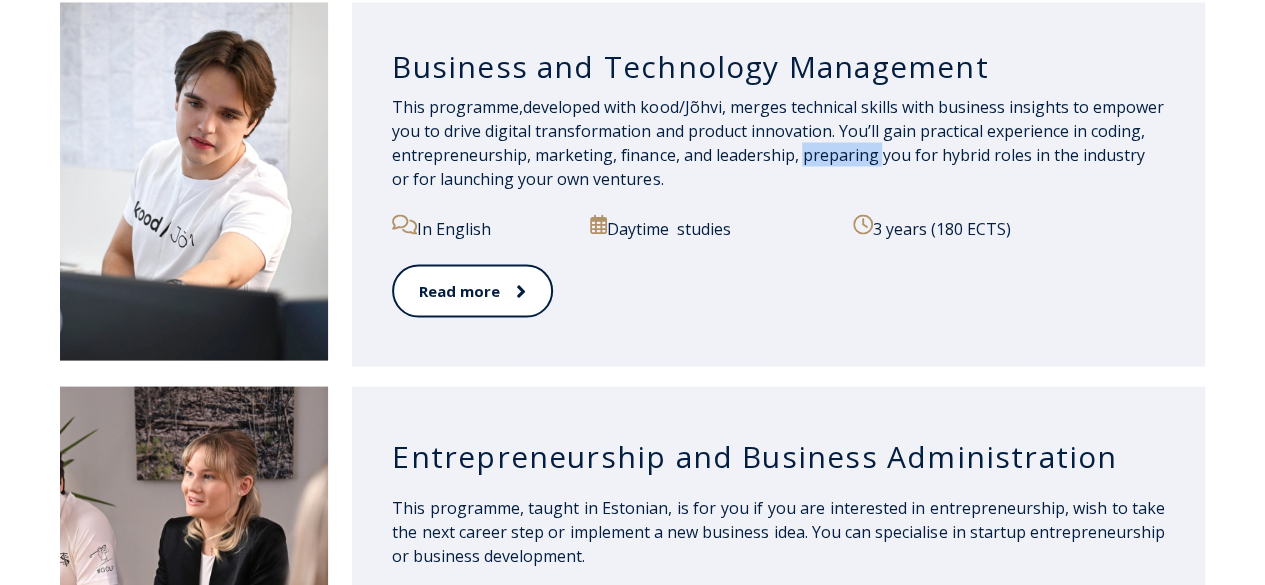 click on "This programme,  developed with kood/Jõhvi, merges technical skills with business insights to empower you to drive digital transformation and product innovation. You’ll gain practical experience in coding, entrepreneurship, marketing, finance, and leadership, preparing you for hybrid roles in the industry or for launching your own ventures." at bounding box center [778, 142] 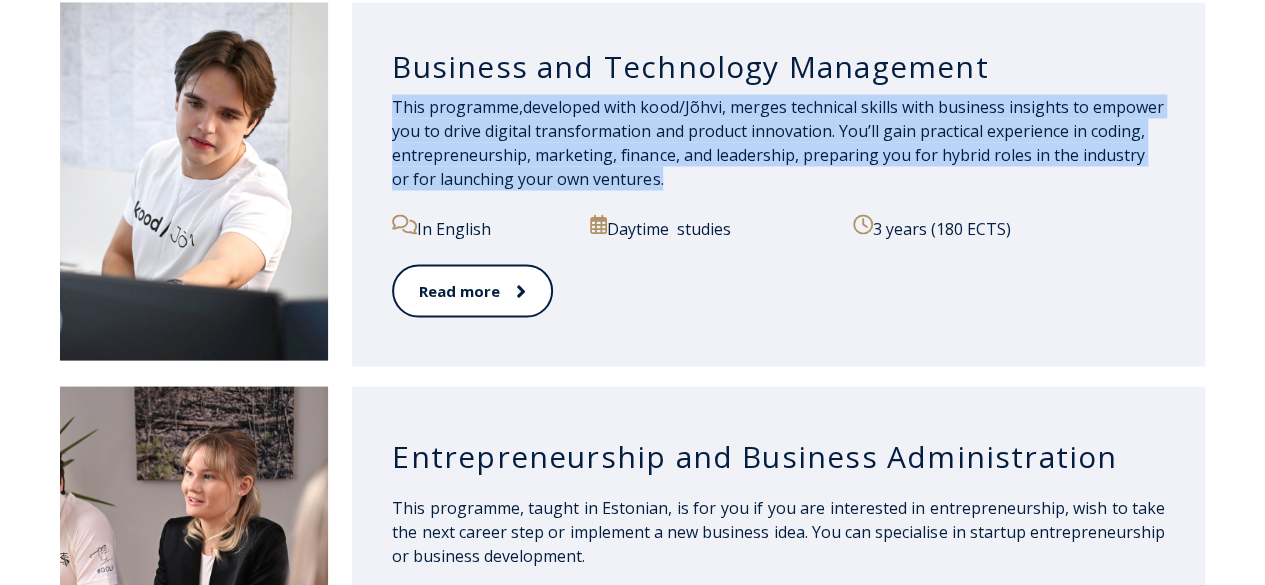 click on "This programme,  developed with kood/Jõhvi, merges technical skills with business insights to empower you to drive digital transformation and product innovation. You’ll gain practical experience in coding, entrepreneurship, marketing, finance, and leadership, preparing you for hybrid roles in the industry or for launching your own ventures." at bounding box center (778, 142) 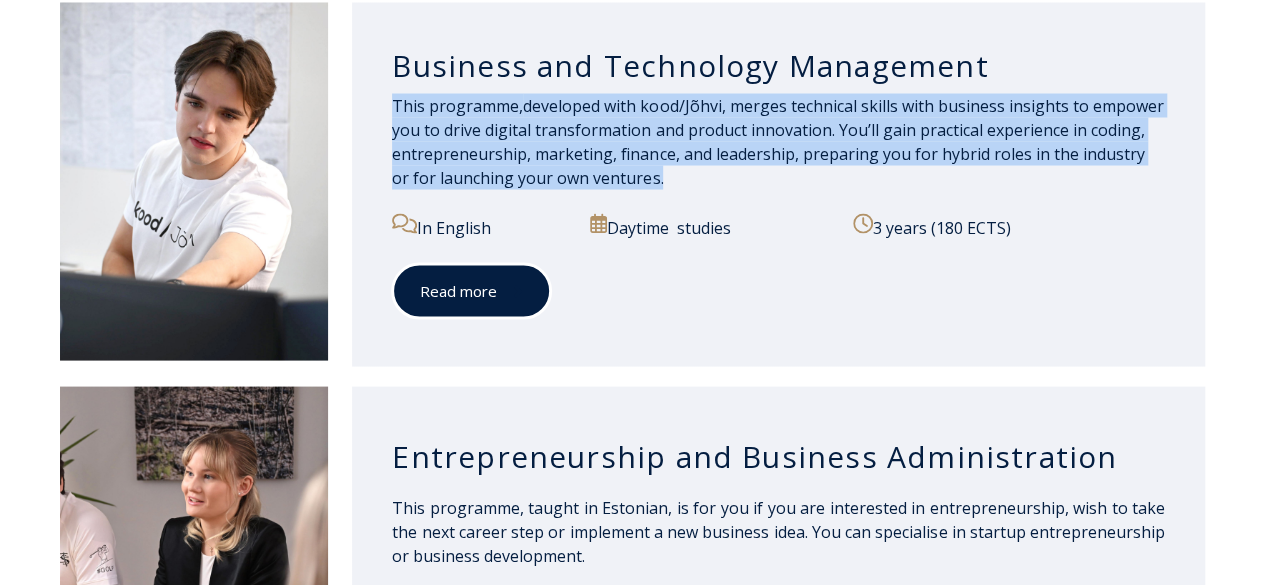 click on "Read more" at bounding box center [471, 290] 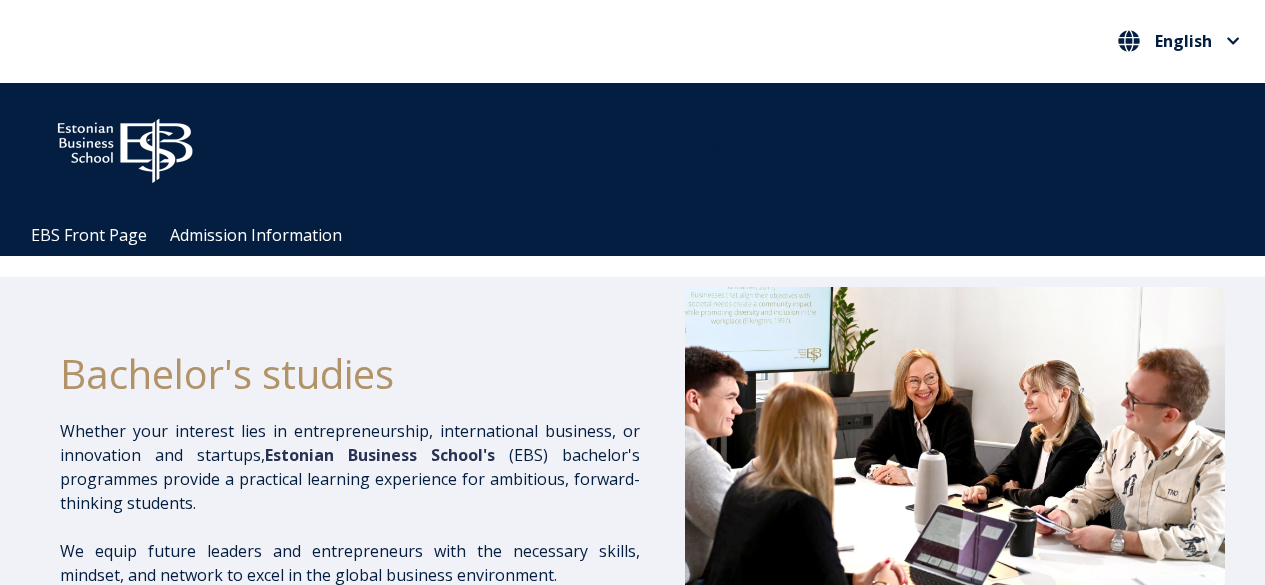 scroll, scrollTop: 500, scrollLeft: 0, axis: vertical 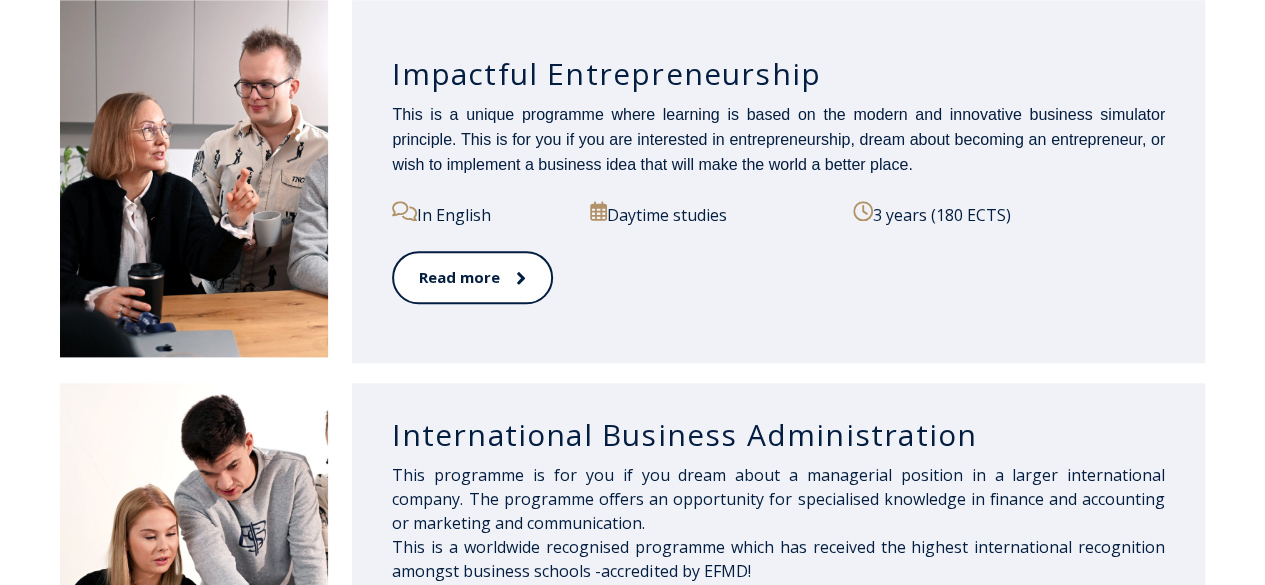 click on "In English" at bounding box center (482, 214) 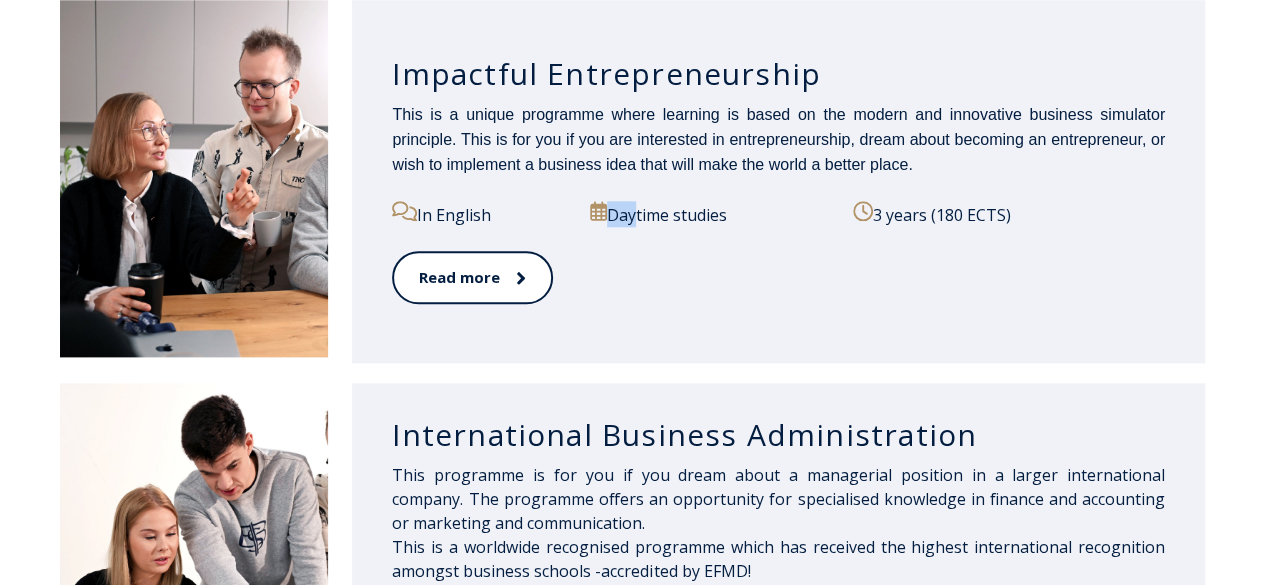 click 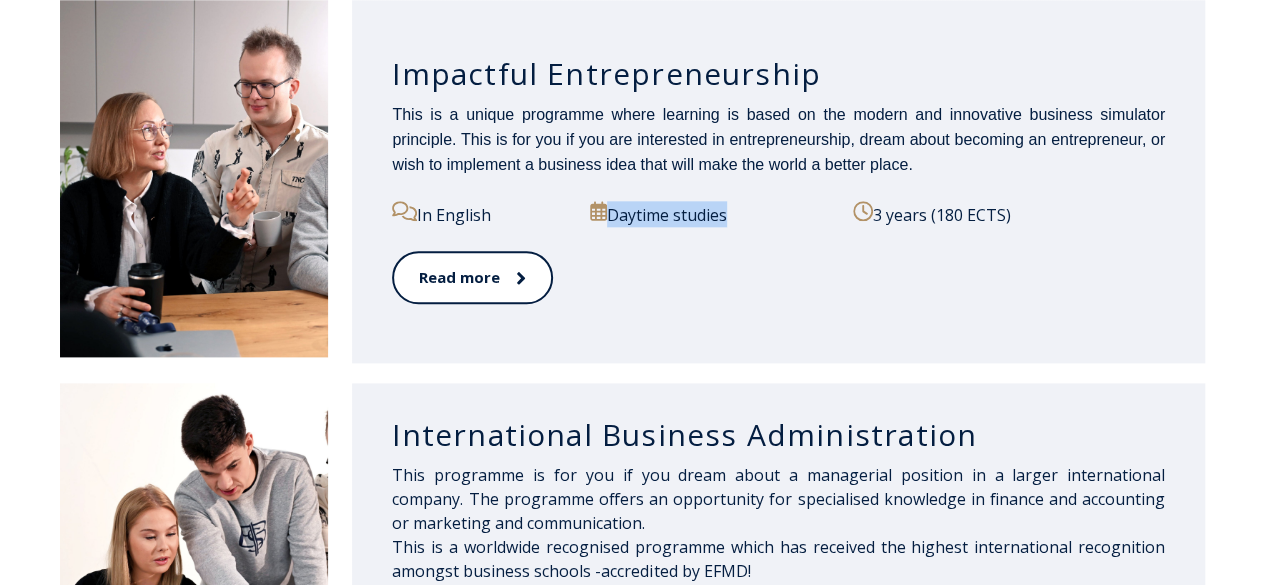click 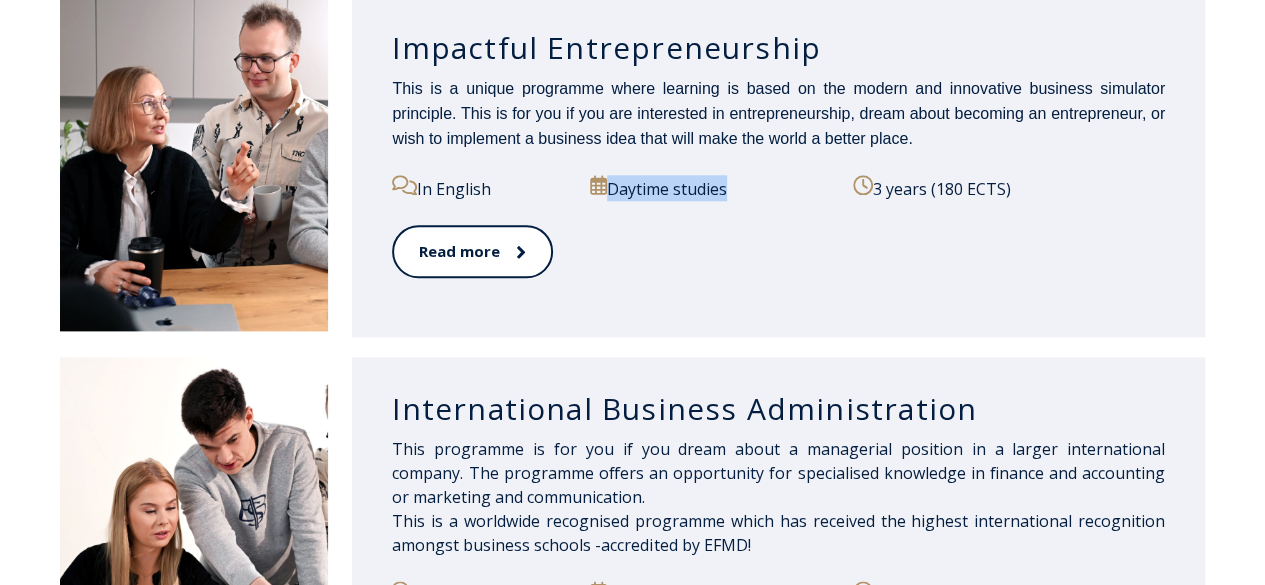 scroll, scrollTop: 1000, scrollLeft: 0, axis: vertical 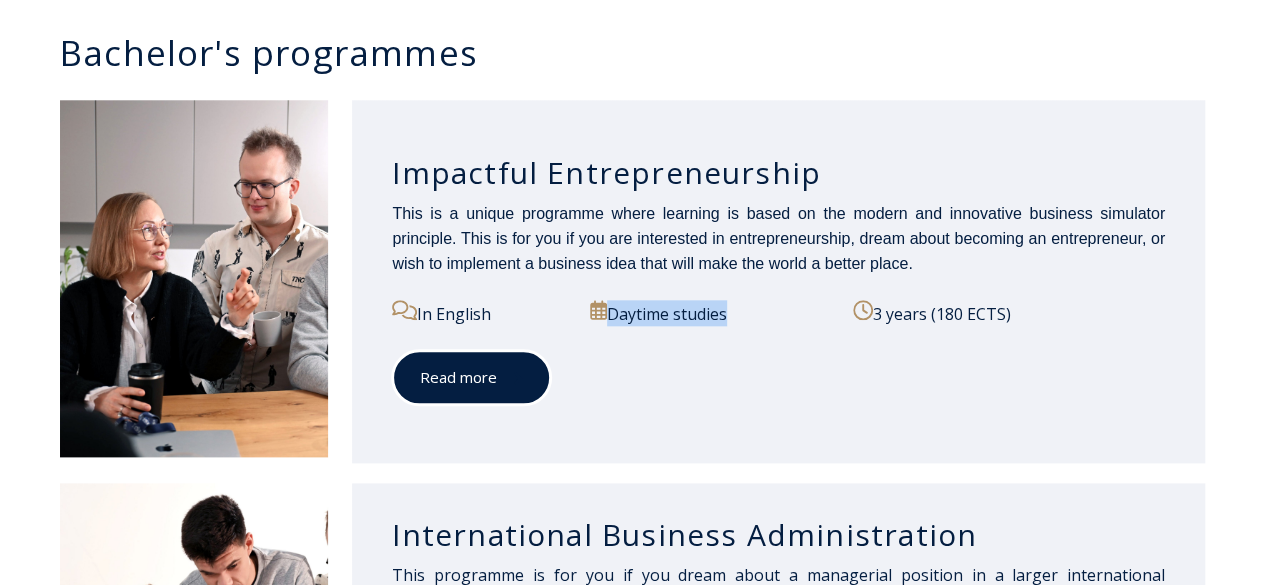 click on "Read more" at bounding box center (471, 377) 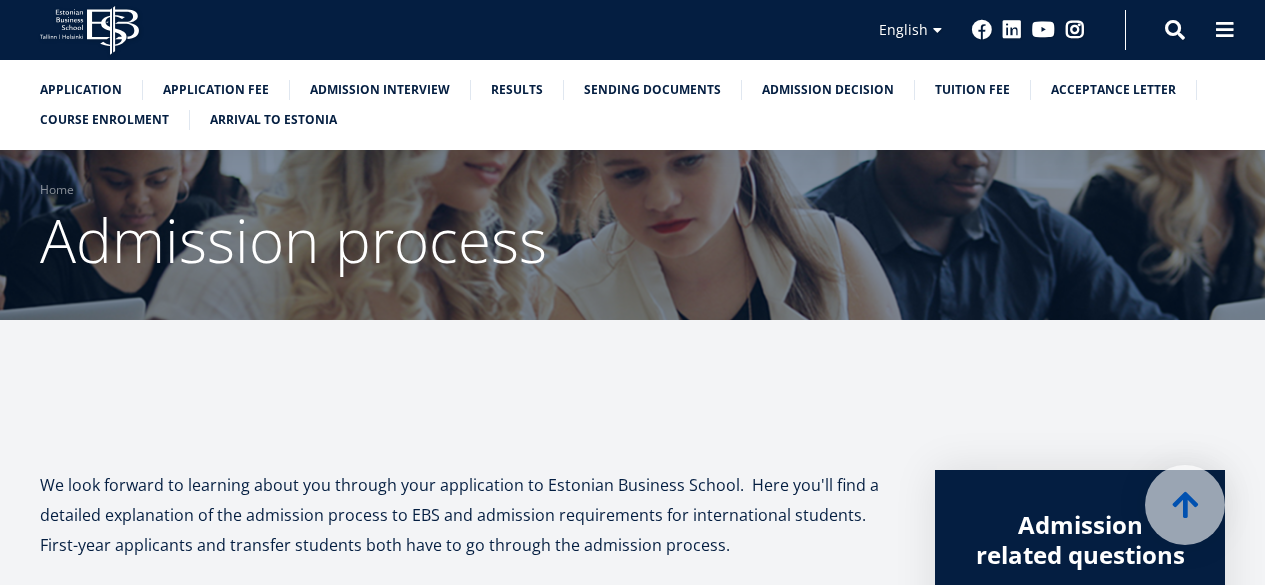 scroll, scrollTop: 500, scrollLeft: 0, axis: vertical 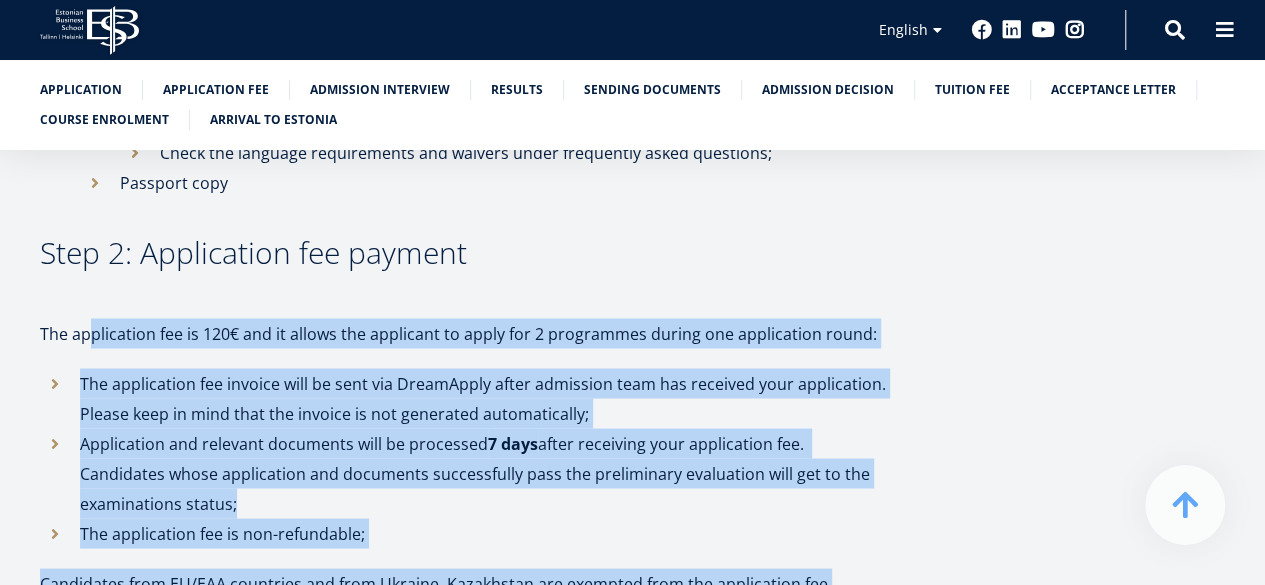drag, startPoint x: 86, startPoint y: 332, endPoint x: 917, endPoint y: 295, distance: 831.8233 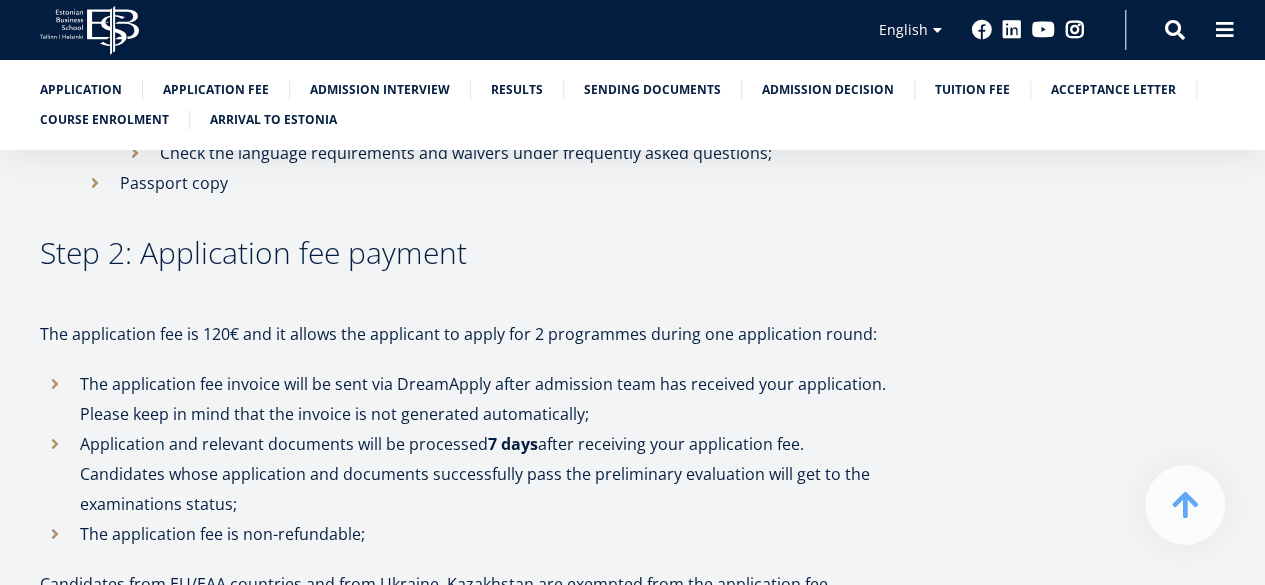 drag, startPoint x: 850, startPoint y: 298, endPoint x: 832, endPoint y: 305, distance: 19.313208 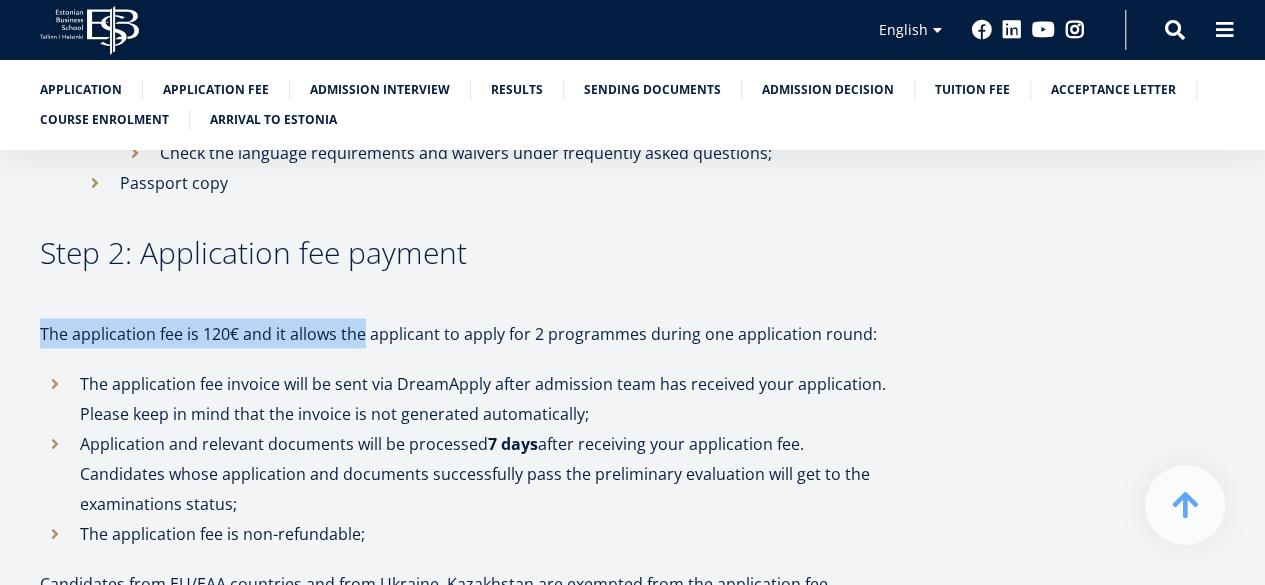 drag, startPoint x: 366, startPoint y: 333, endPoint x: 464, endPoint y: 316, distance: 99.46356 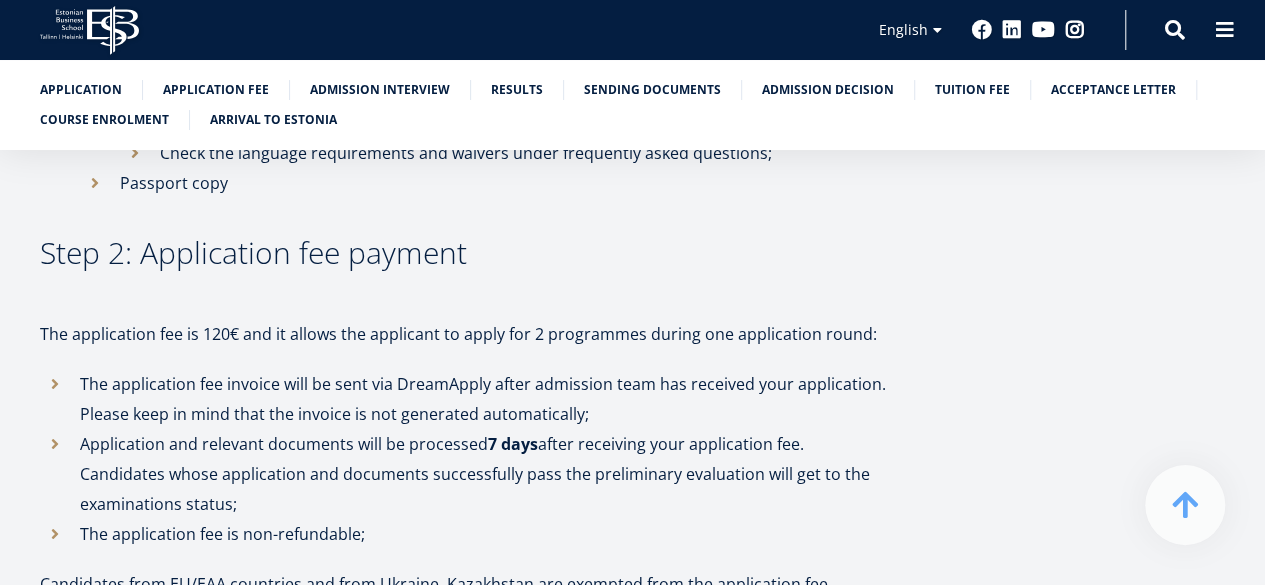 click on "The application fee is 120€ and it allows the applicant to apply for 2 programmes during one application round:" at bounding box center (467, 333) 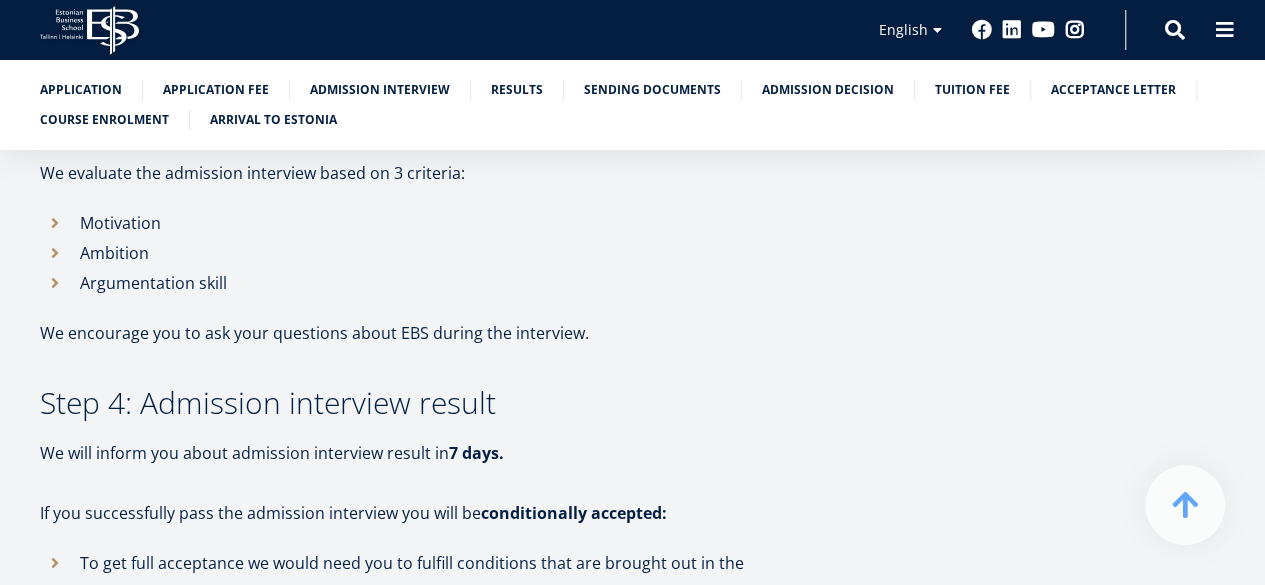 scroll, scrollTop: 2386, scrollLeft: 0, axis: vertical 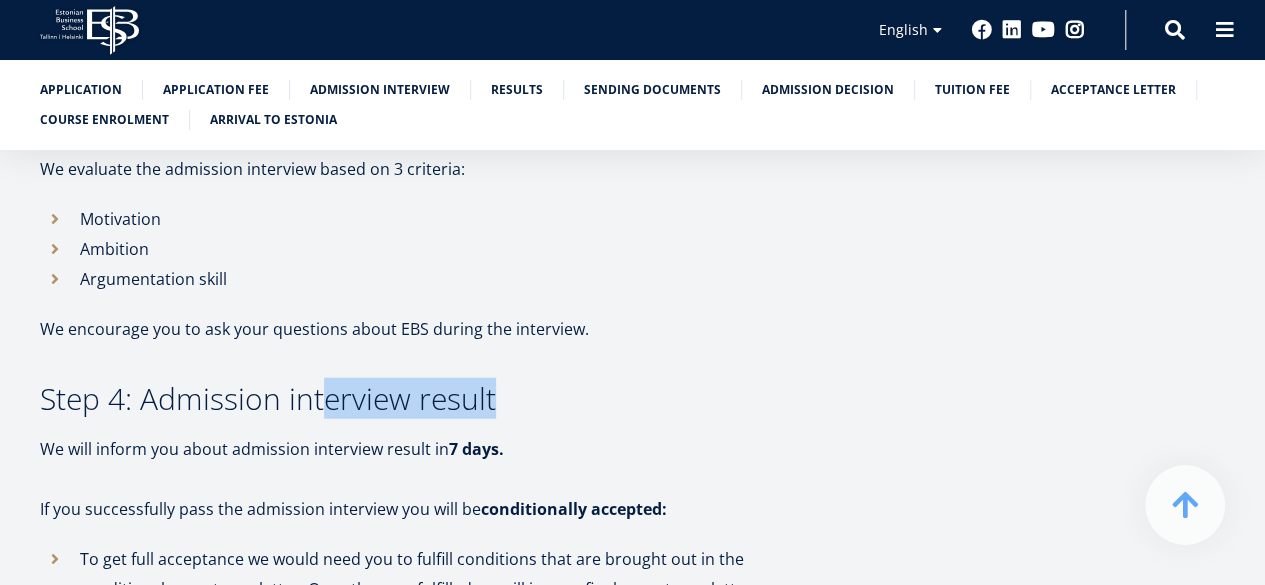 drag, startPoint x: 390, startPoint y: 376, endPoint x: 539, endPoint y: 362, distance: 149.65627 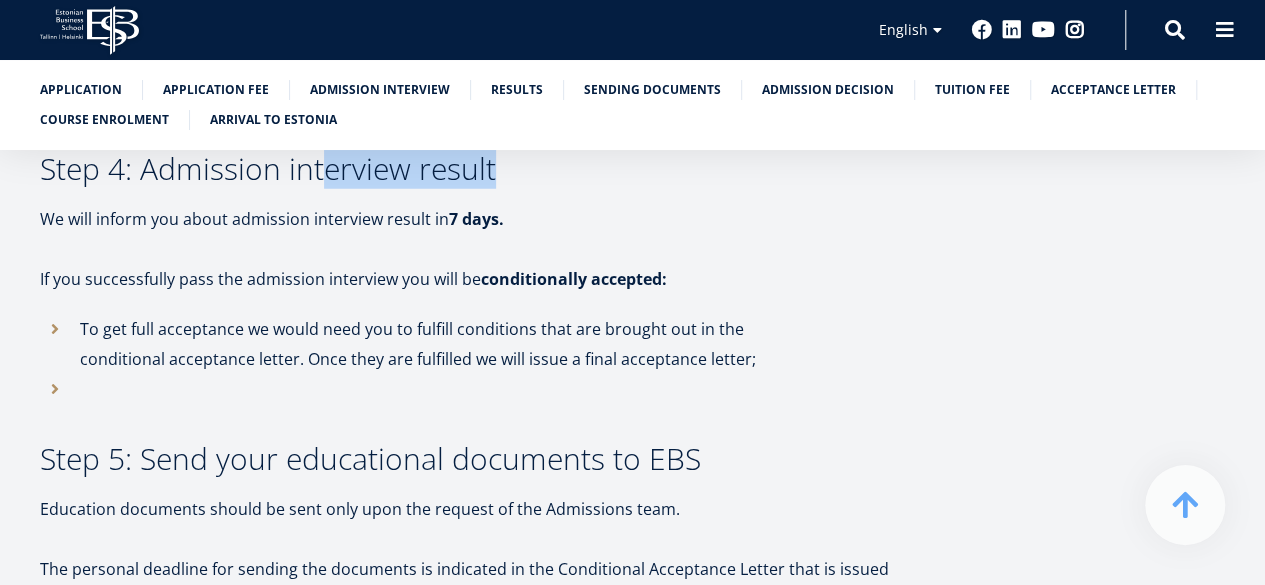 scroll, scrollTop: 2634, scrollLeft: 0, axis: vertical 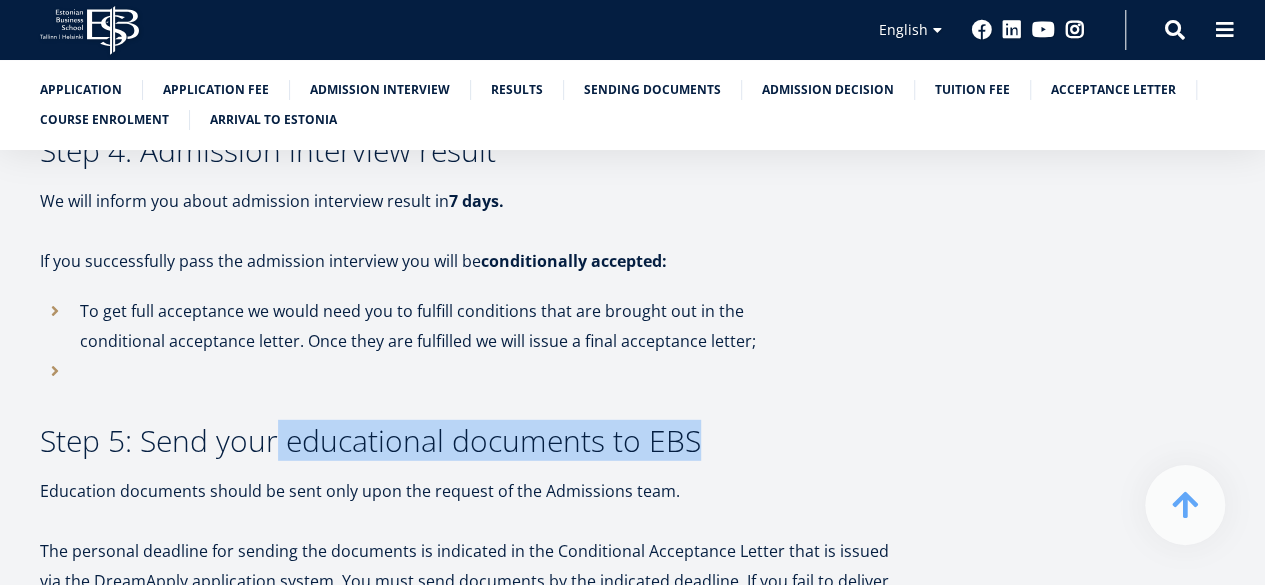 drag, startPoint x: 327, startPoint y: 412, endPoint x: 713, endPoint y: 375, distance: 387.76926 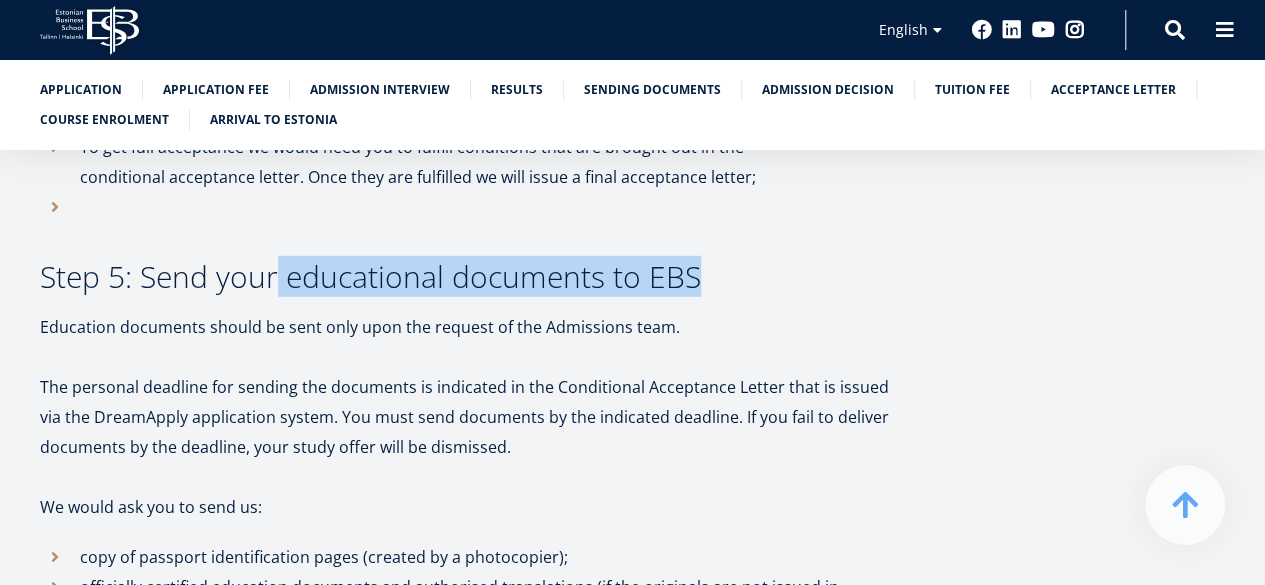 scroll, scrollTop: 2797, scrollLeft: 0, axis: vertical 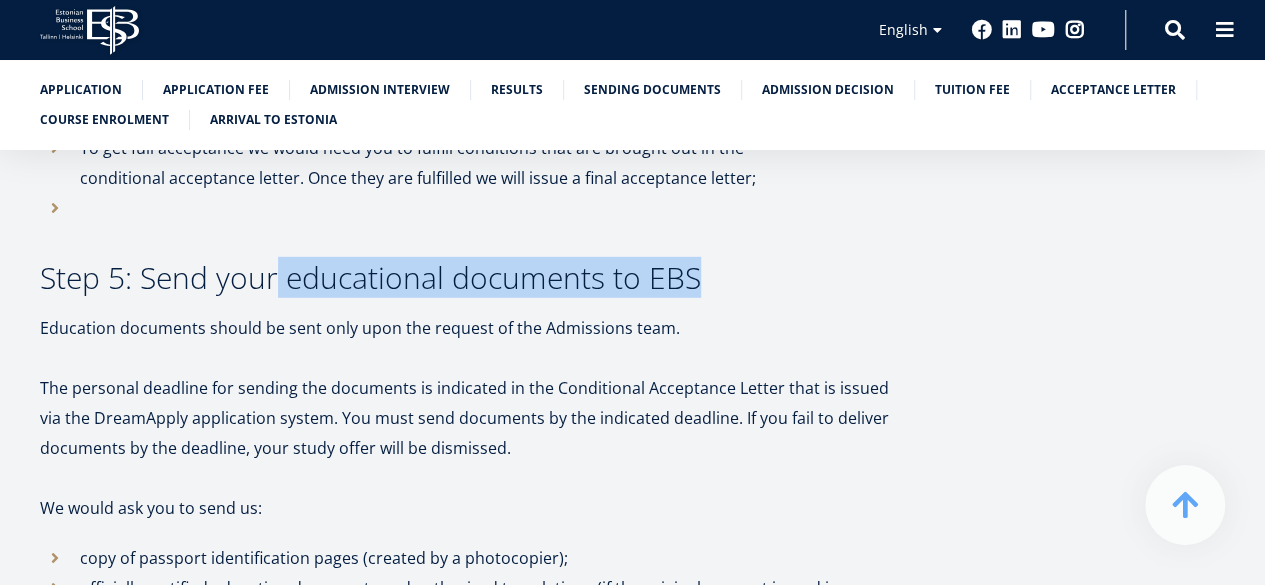 click on "Step 5: Send your educational documents to EBS" at bounding box center (467, 278) 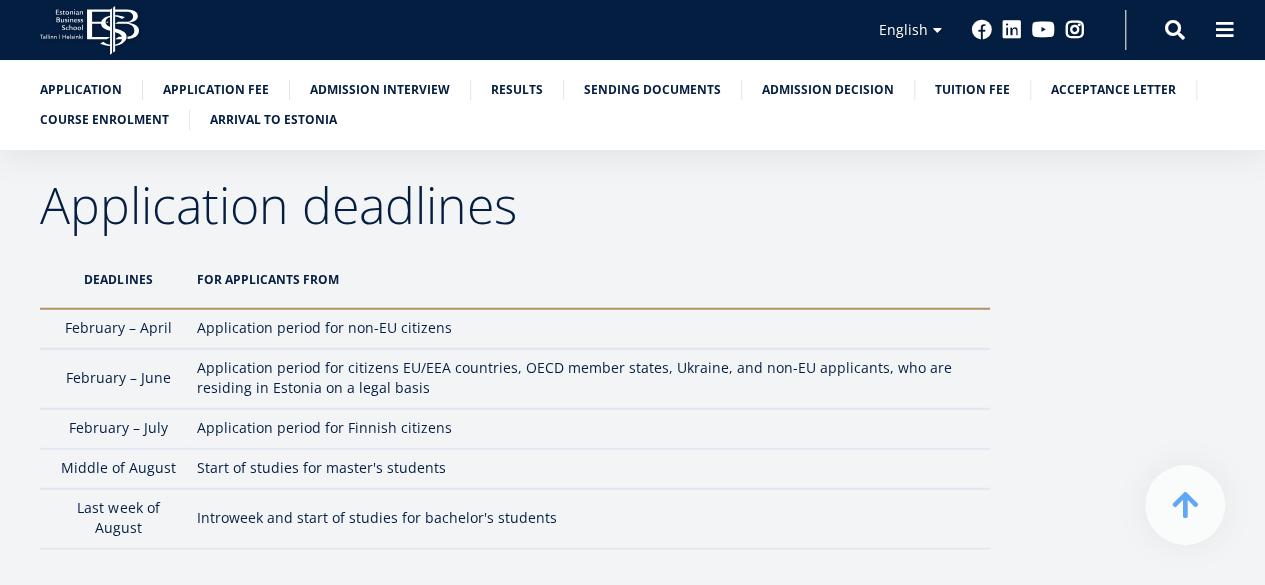 scroll, scrollTop: 6299, scrollLeft: 0, axis: vertical 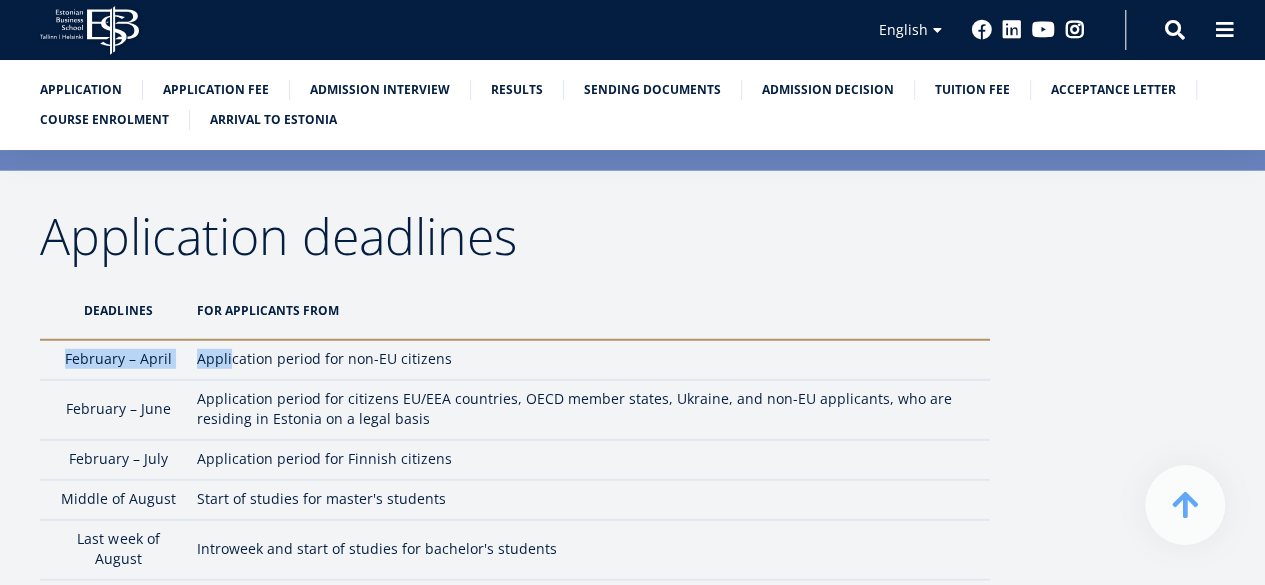 drag, startPoint x: 229, startPoint y: 262, endPoint x: 479, endPoint y: 243, distance: 250.72096 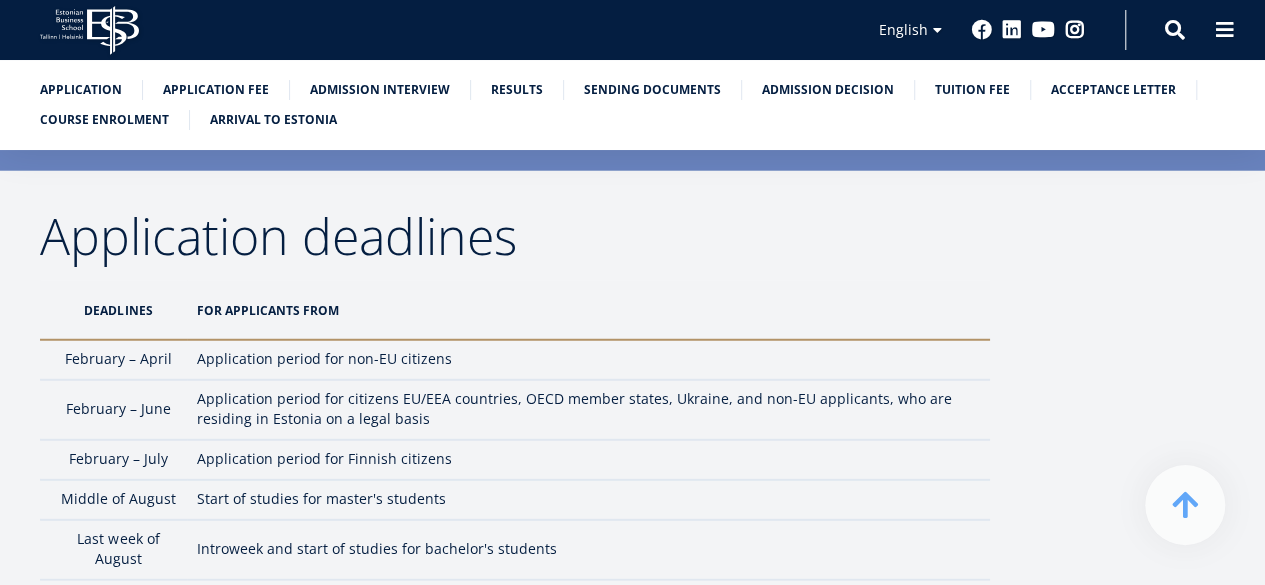 click on "Application period for non-EU citizens" at bounding box center [588, 360] 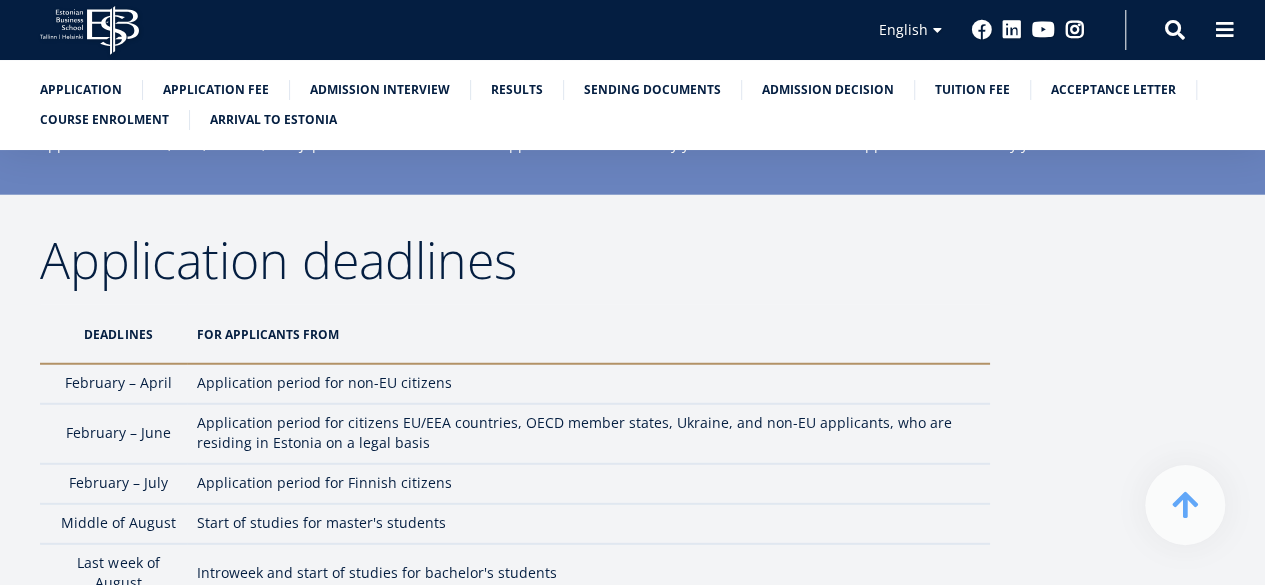 scroll, scrollTop: 6274, scrollLeft: 0, axis: vertical 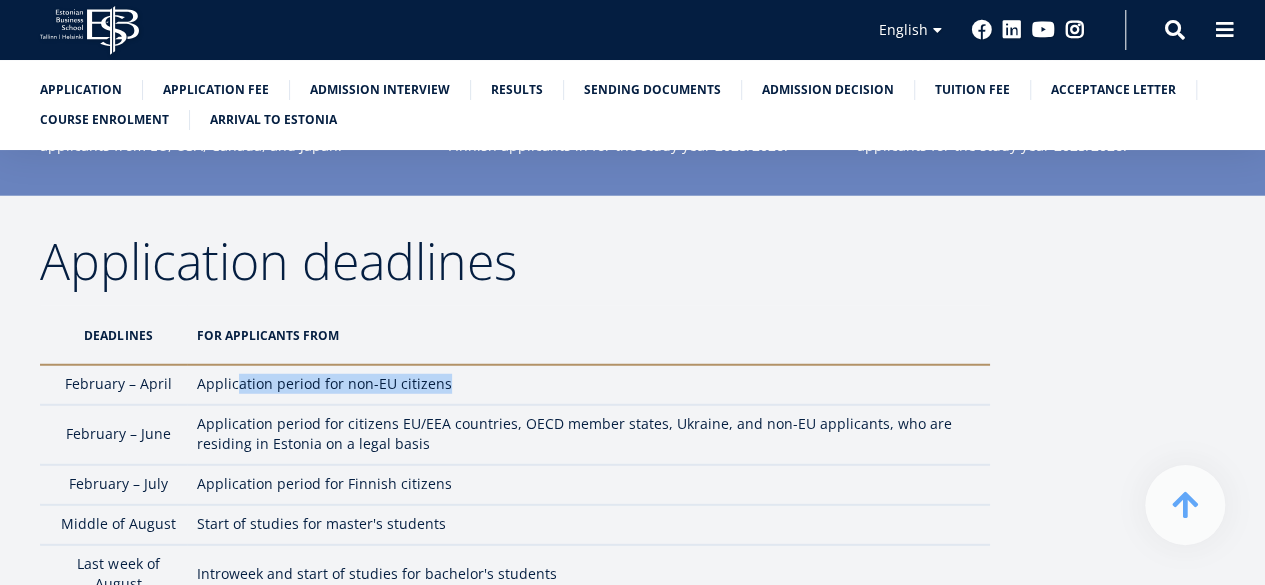 drag, startPoint x: 234, startPoint y: 283, endPoint x: 460, endPoint y: 291, distance: 226.14156 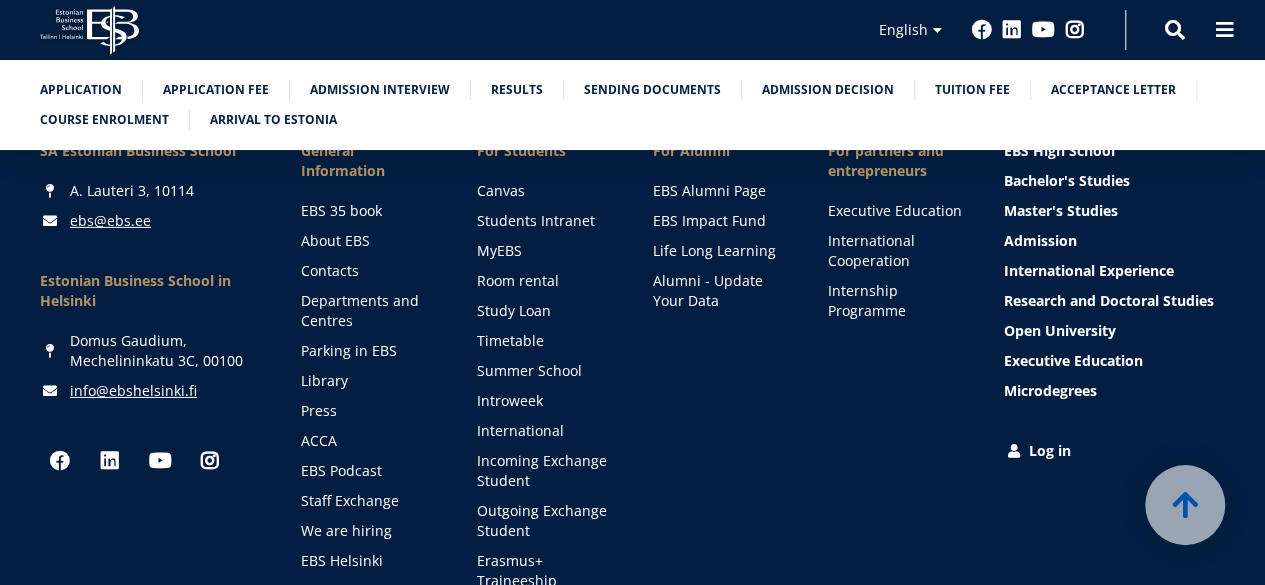scroll, scrollTop: 7063, scrollLeft: 0, axis: vertical 